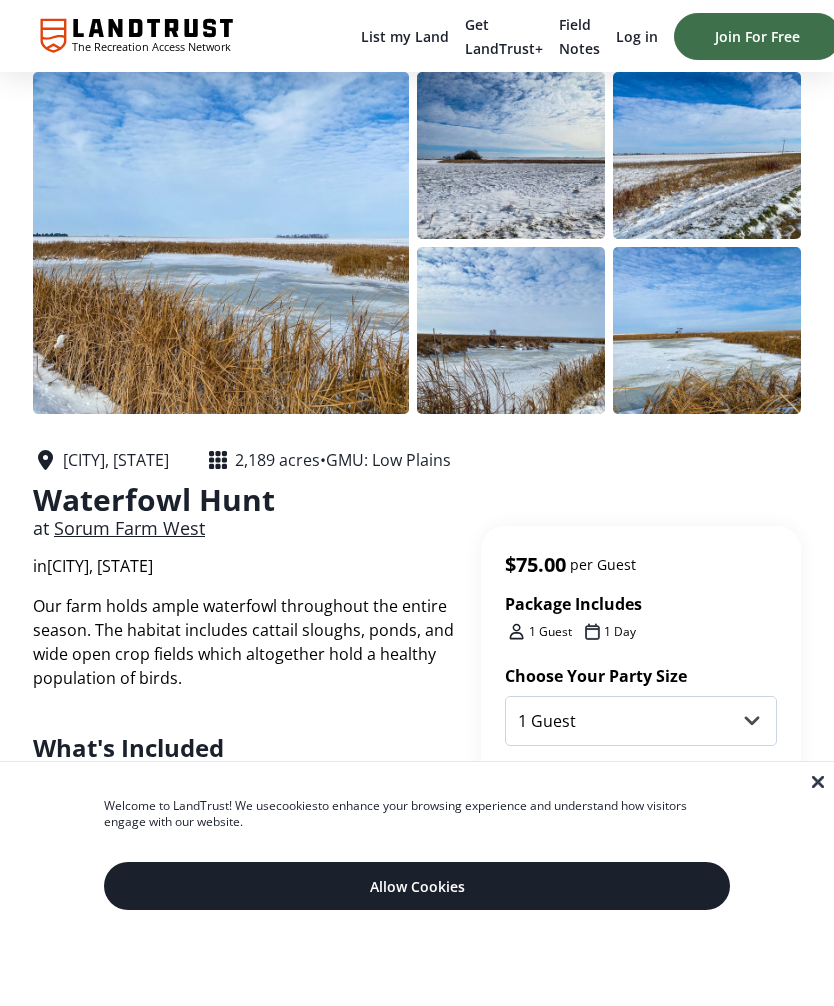 scroll, scrollTop: 0, scrollLeft: 0, axis: both 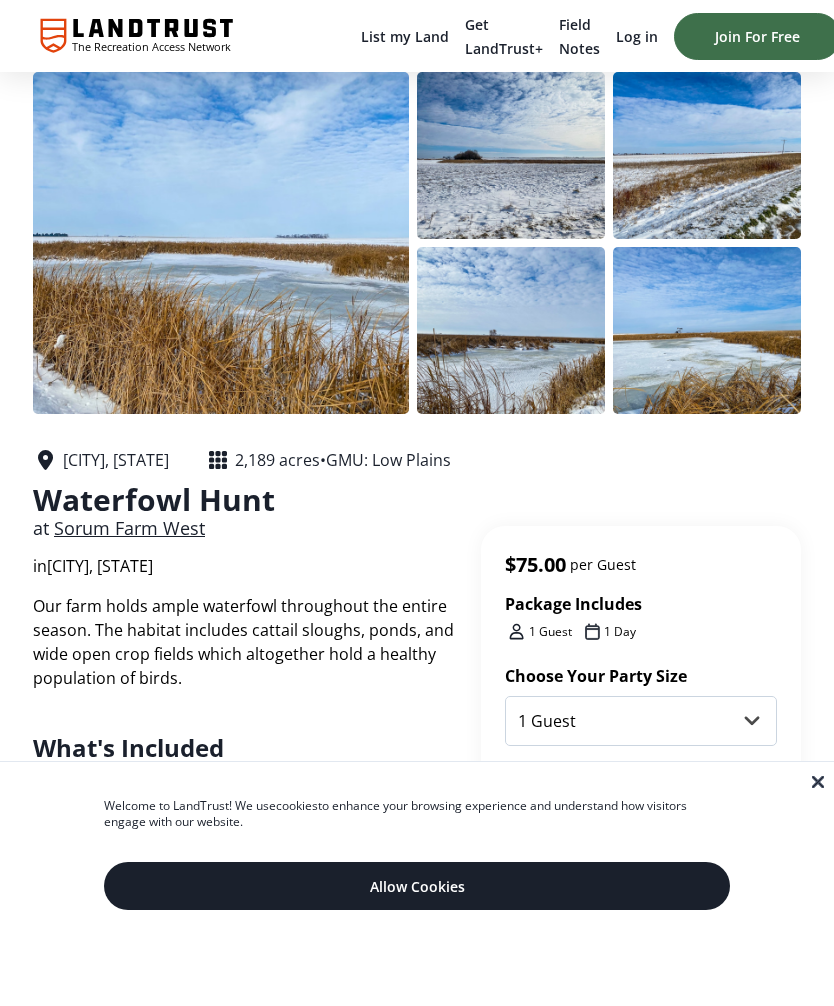 click at bounding box center (221, 243) 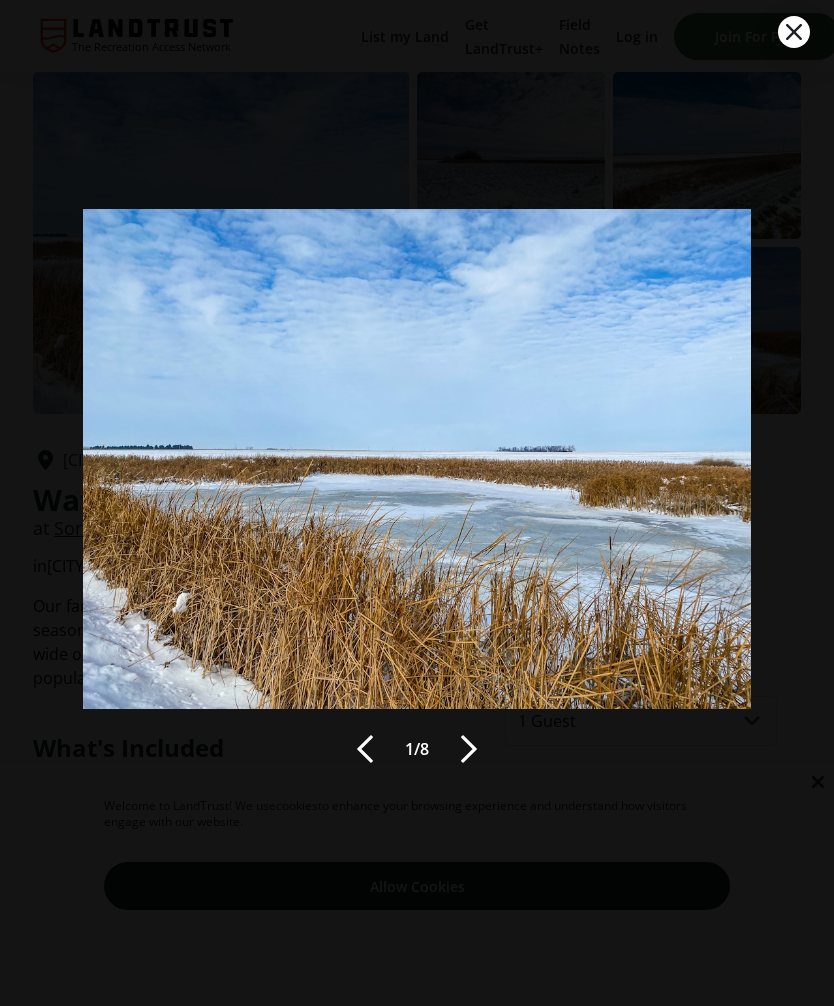 click at bounding box center (469, 749) 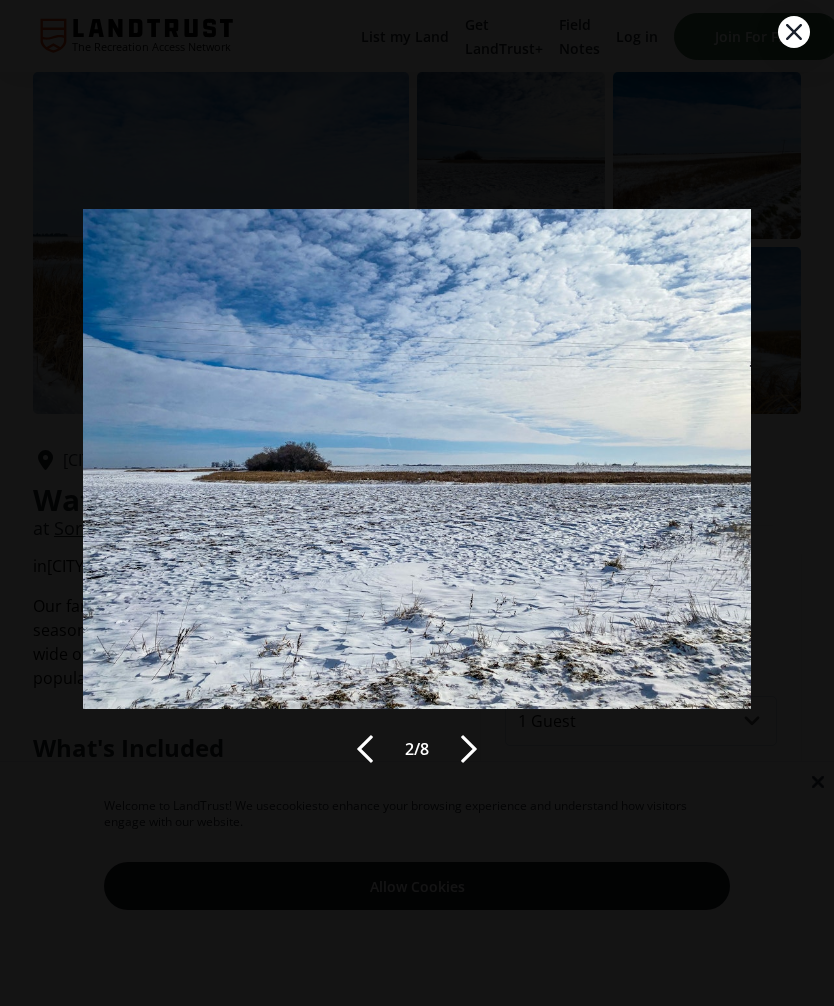 click at bounding box center (469, 749) 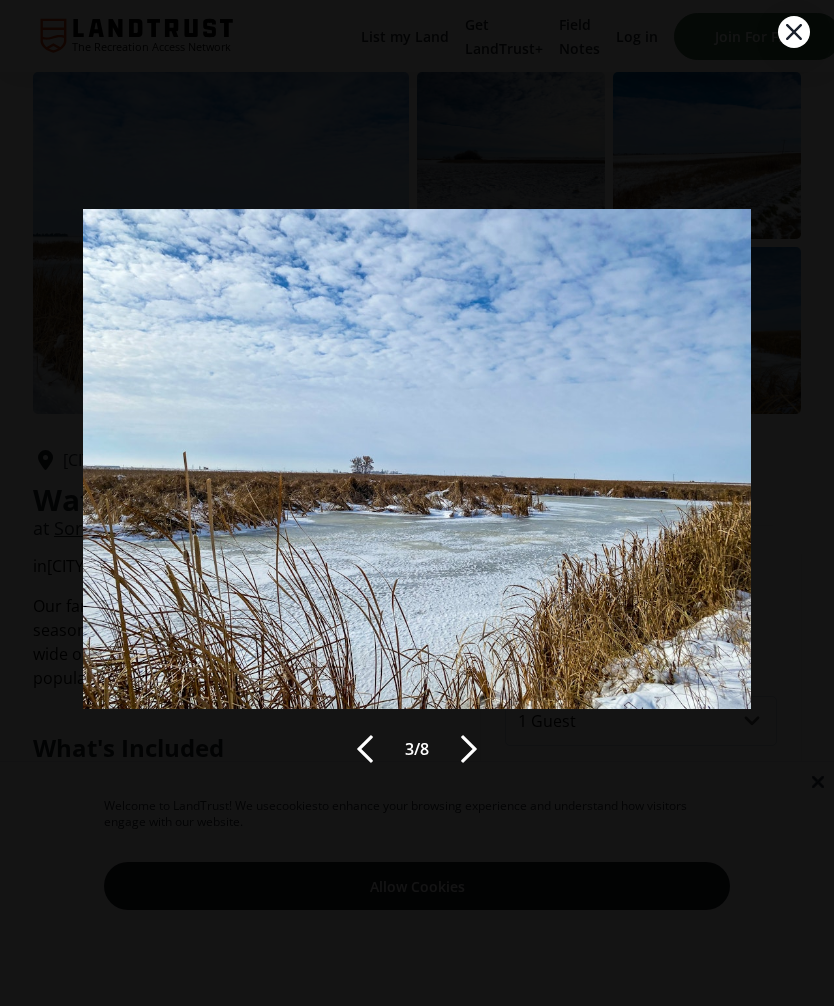 click at bounding box center [469, 749] 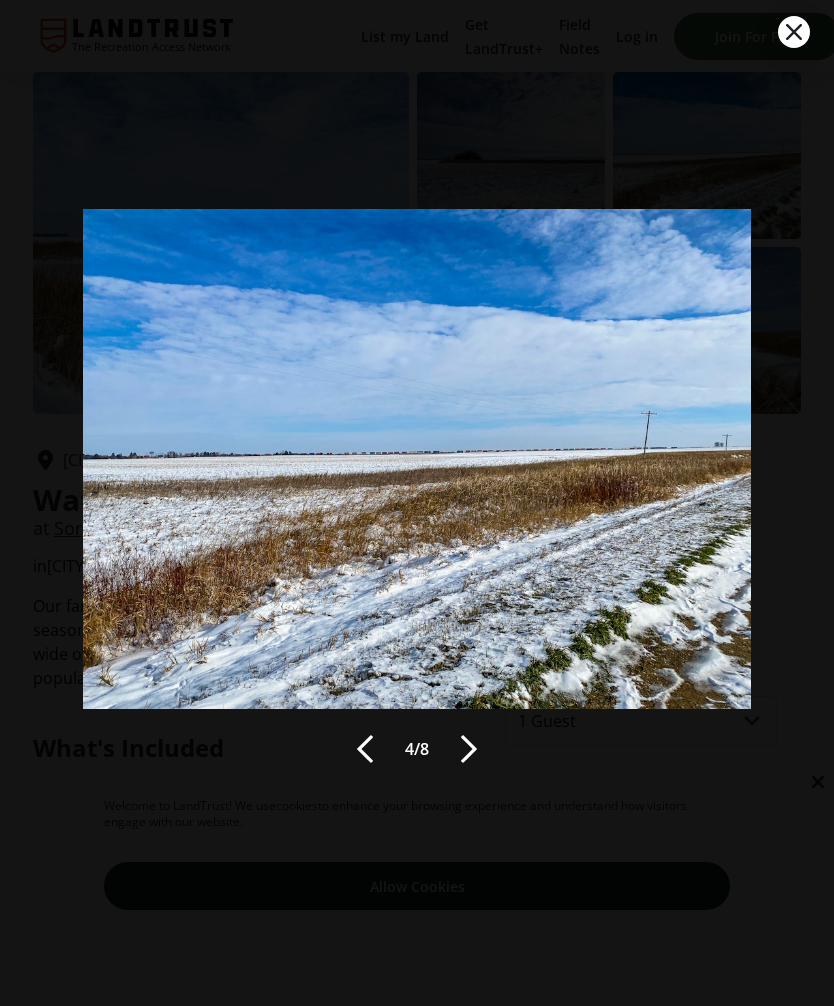 click at bounding box center (469, 749) 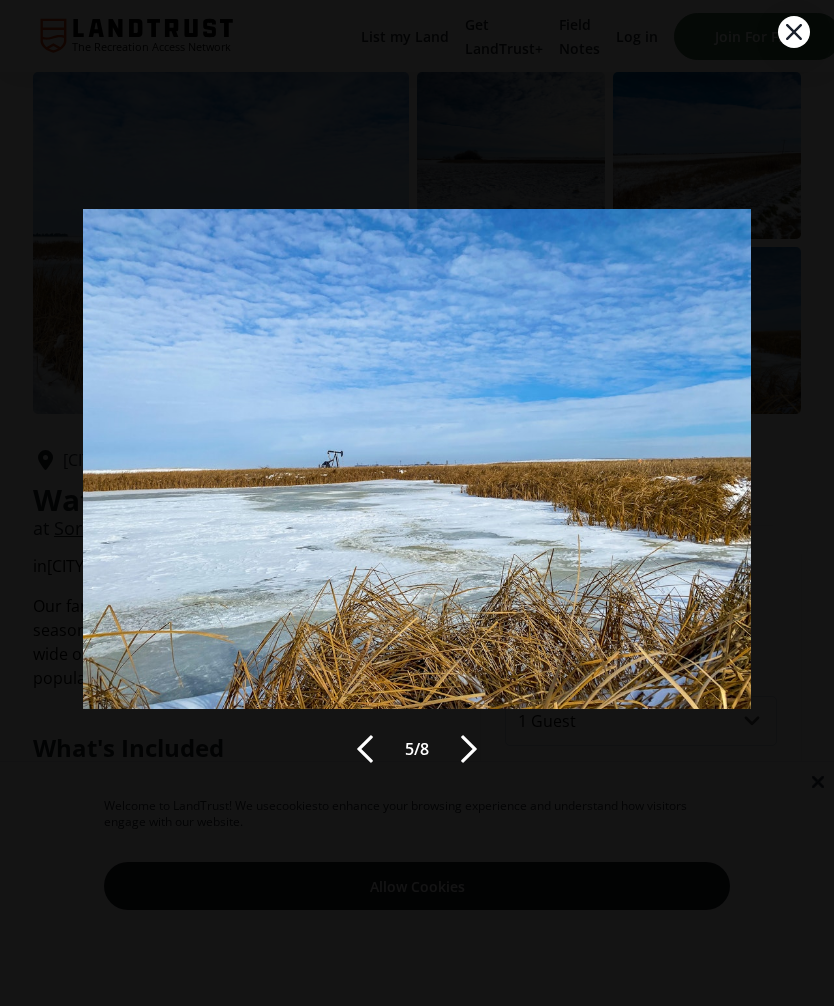 click at bounding box center (469, 749) 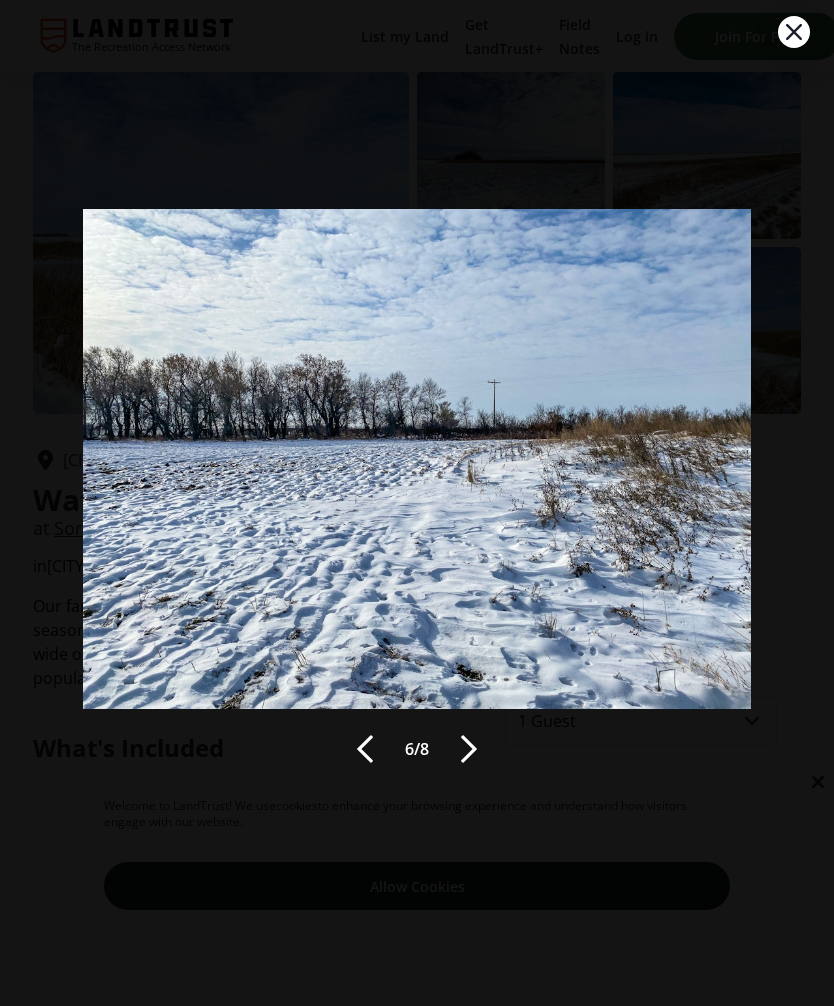click at bounding box center [469, 749] 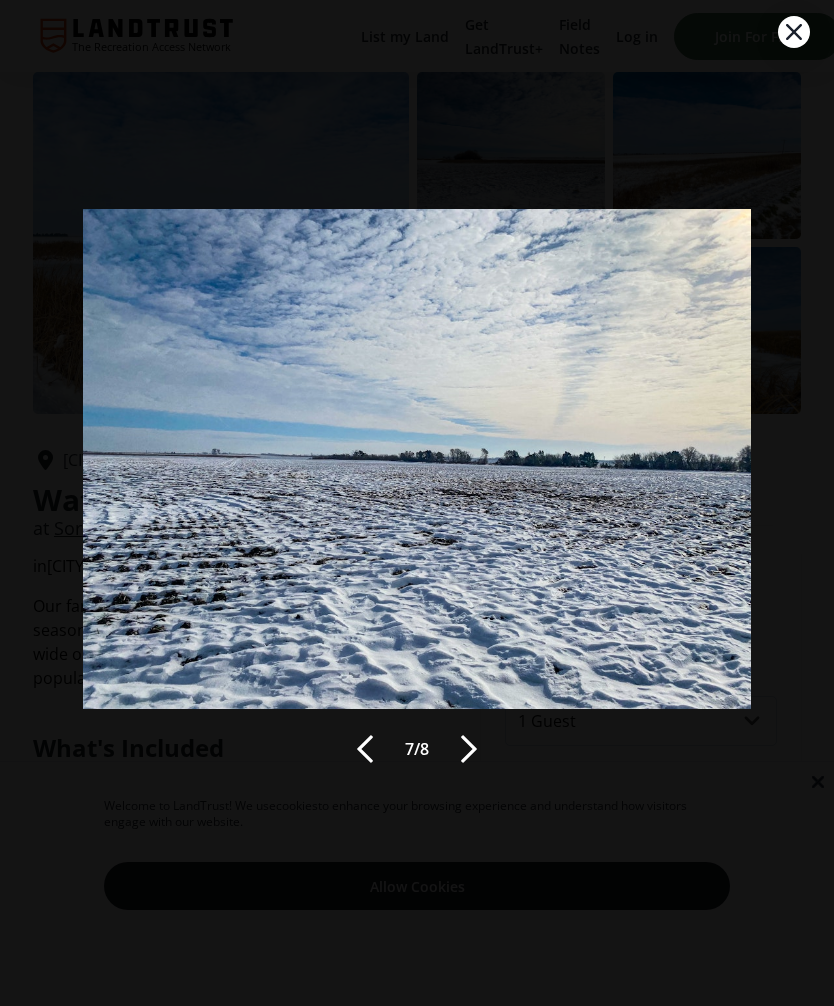 click at bounding box center [469, 749] 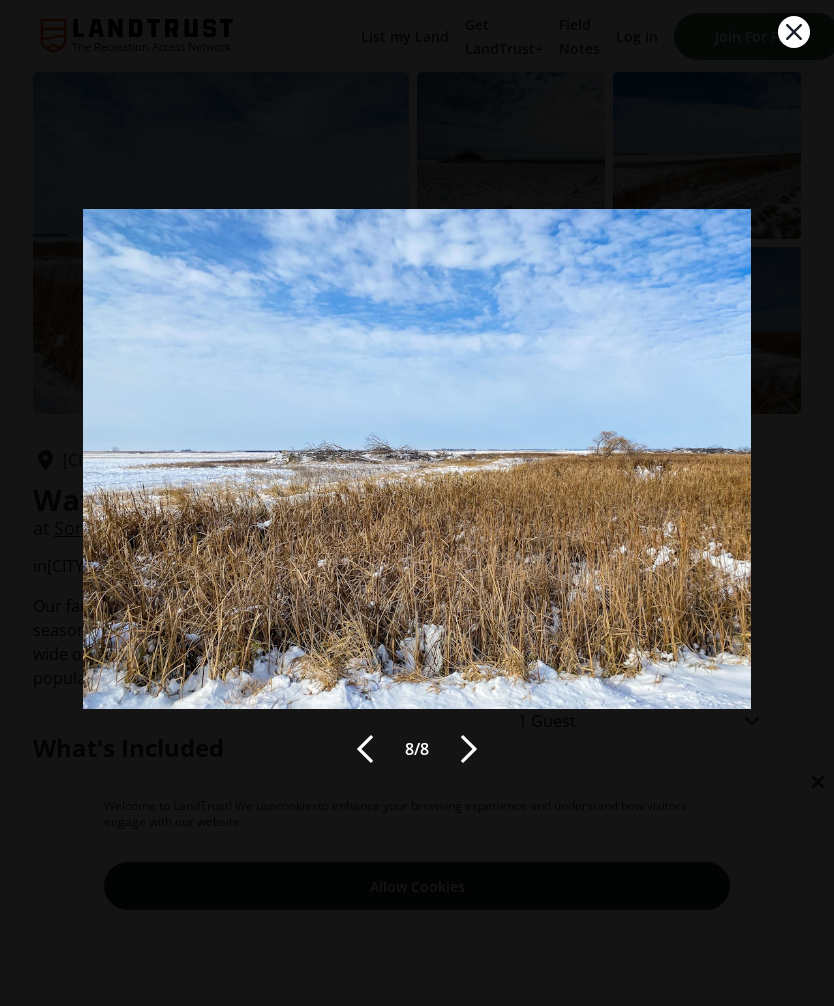 click at bounding box center (469, 749) 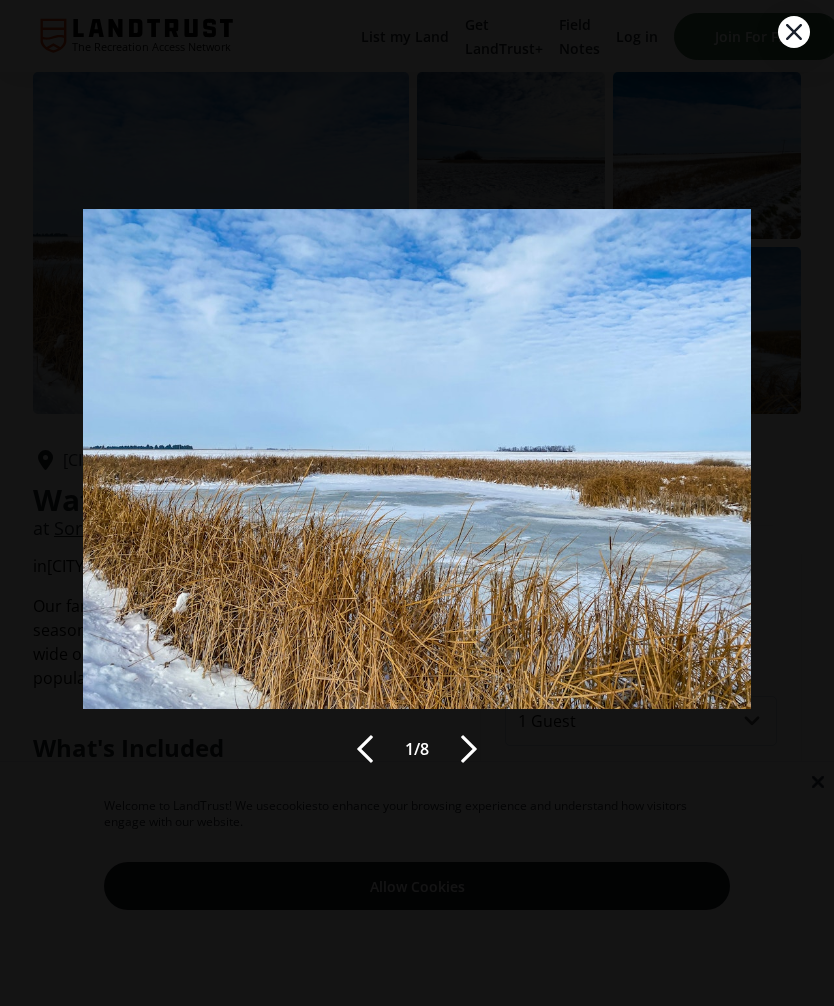 click at bounding box center (469, 749) 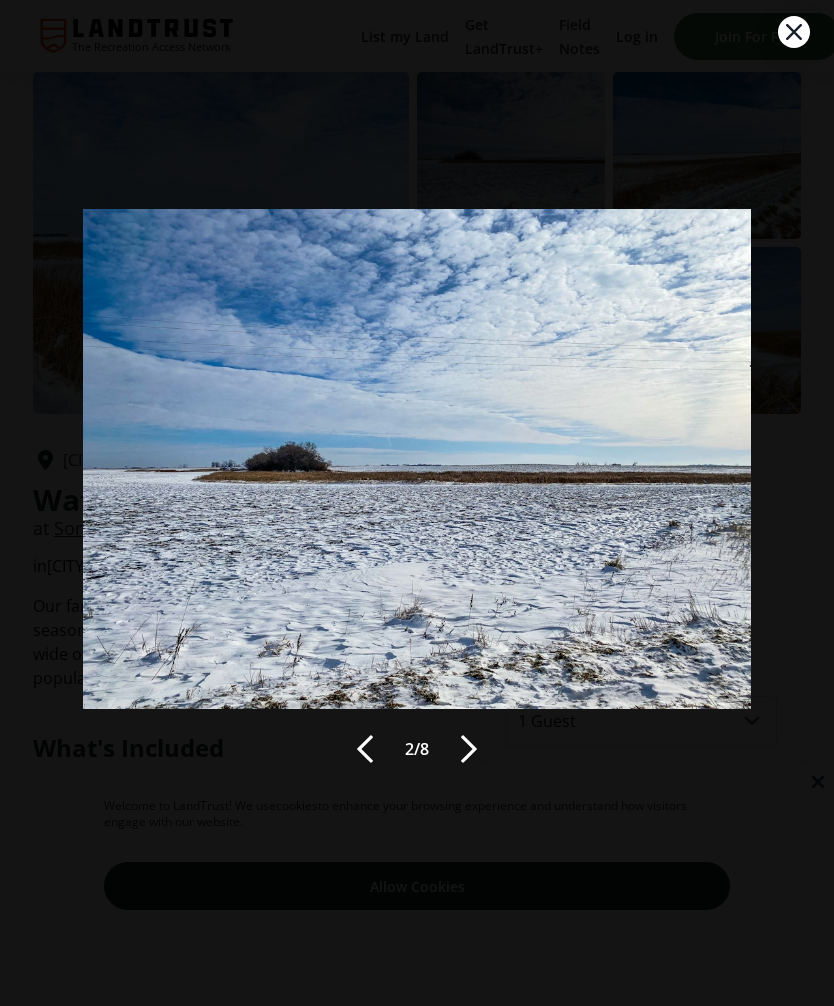 click at bounding box center (469, 749) 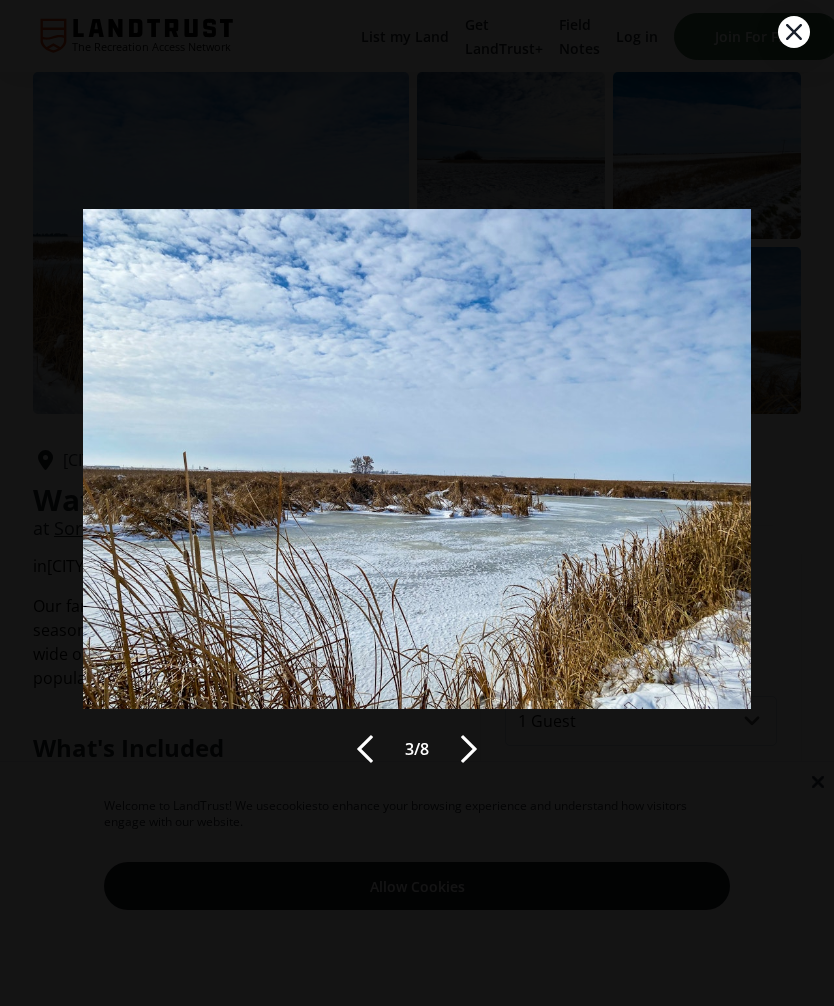 click at bounding box center (469, 749) 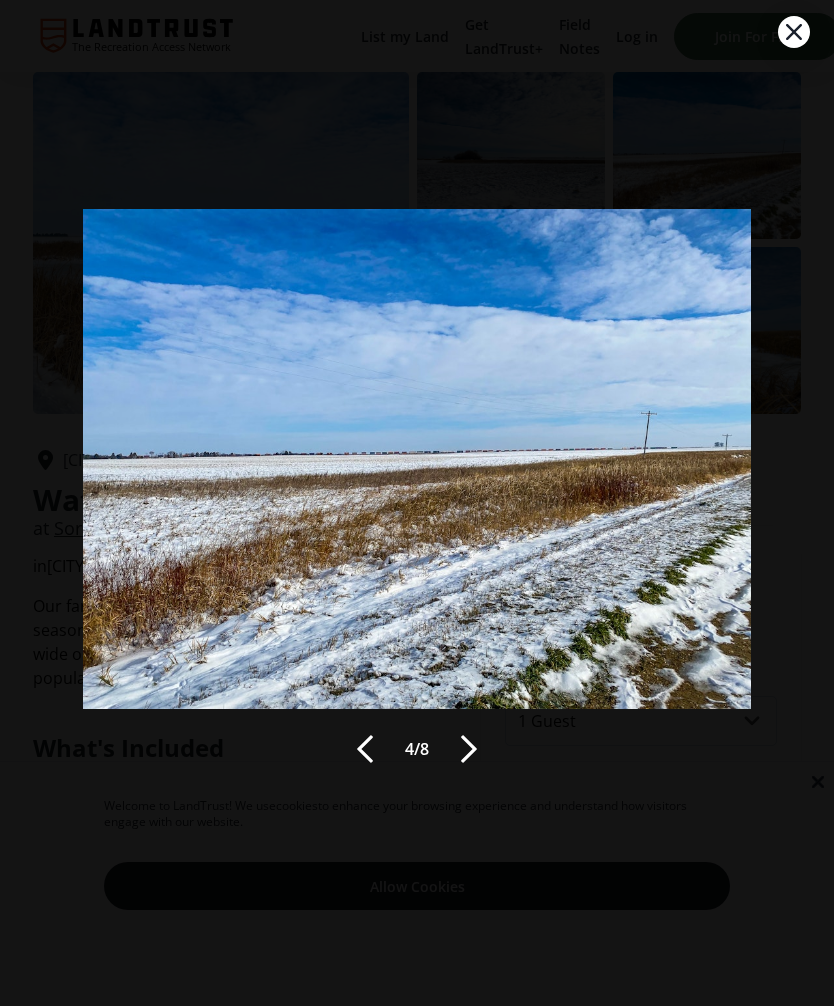 click at bounding box center (469, 749) 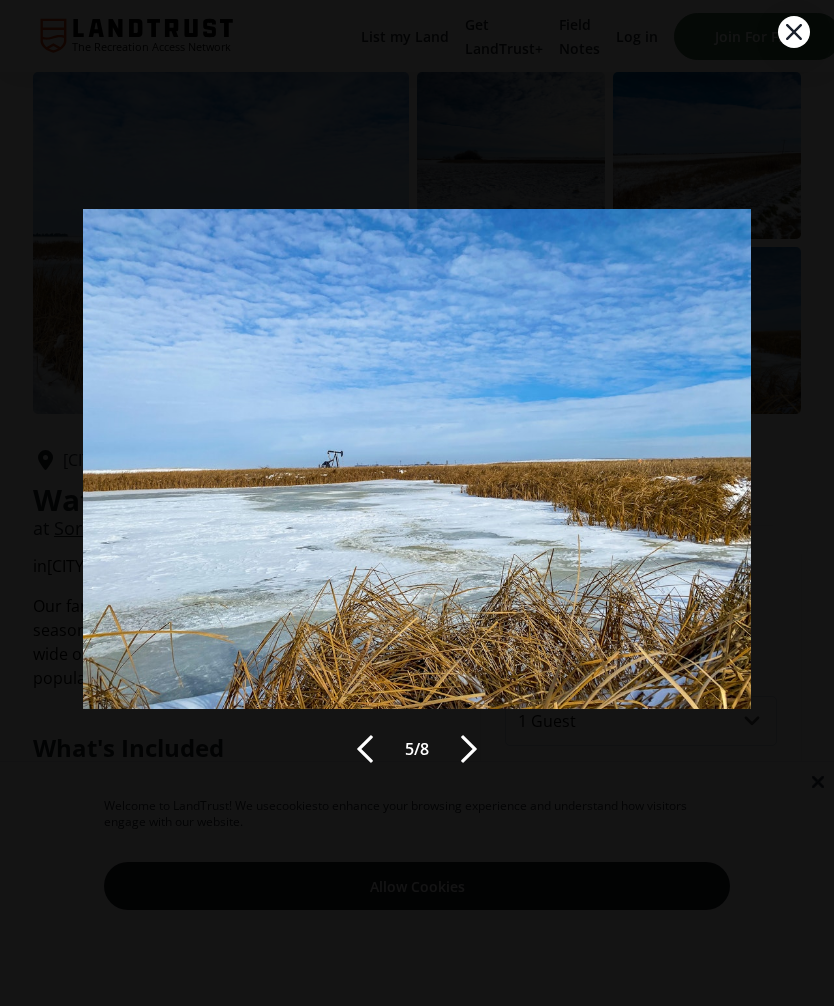 click at bounding box center [469, 749] 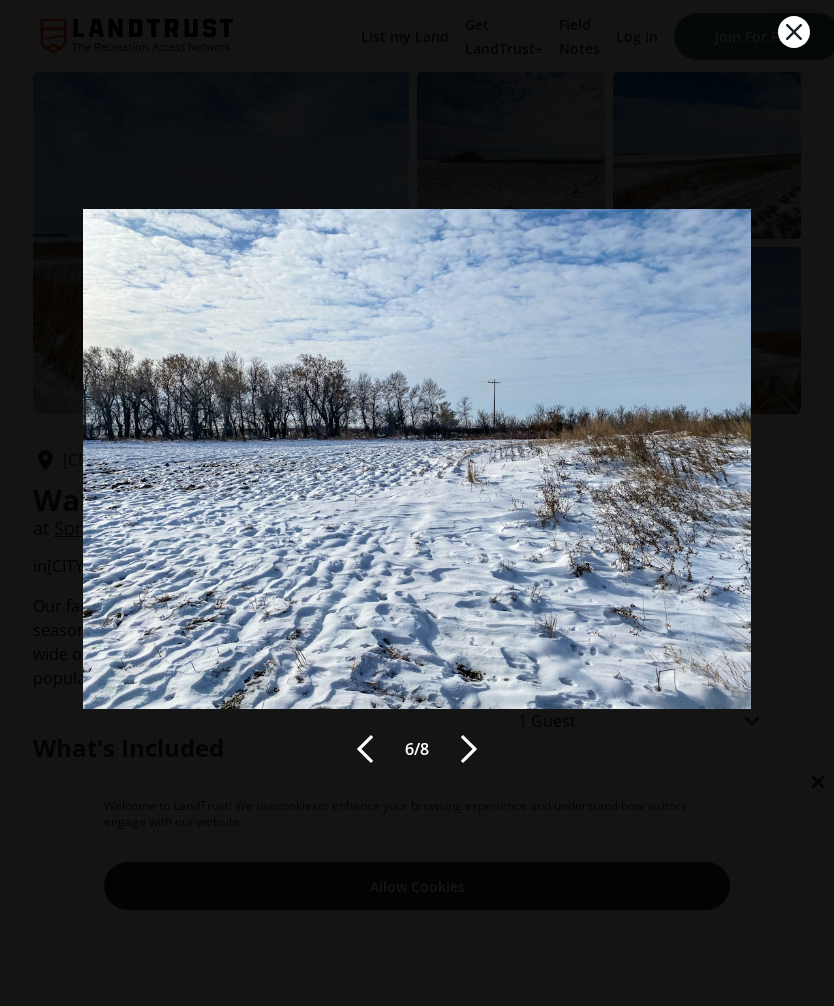 click at bounding box center [469, 749] 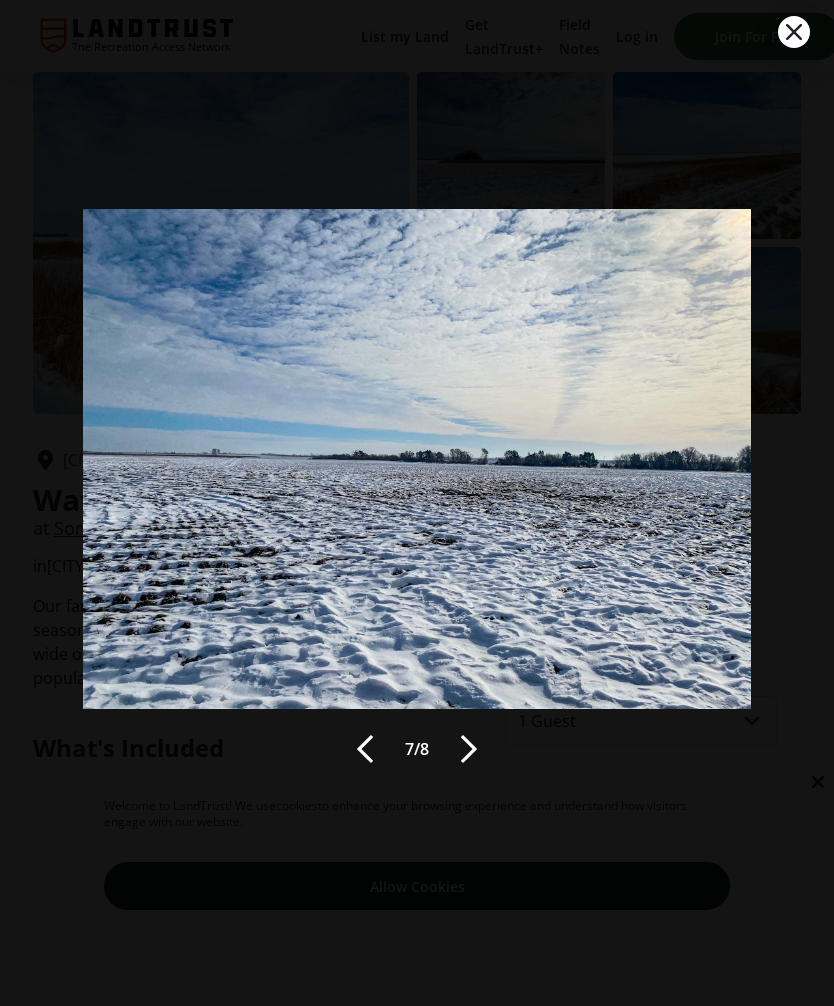 click at bounding box center (469, 749) 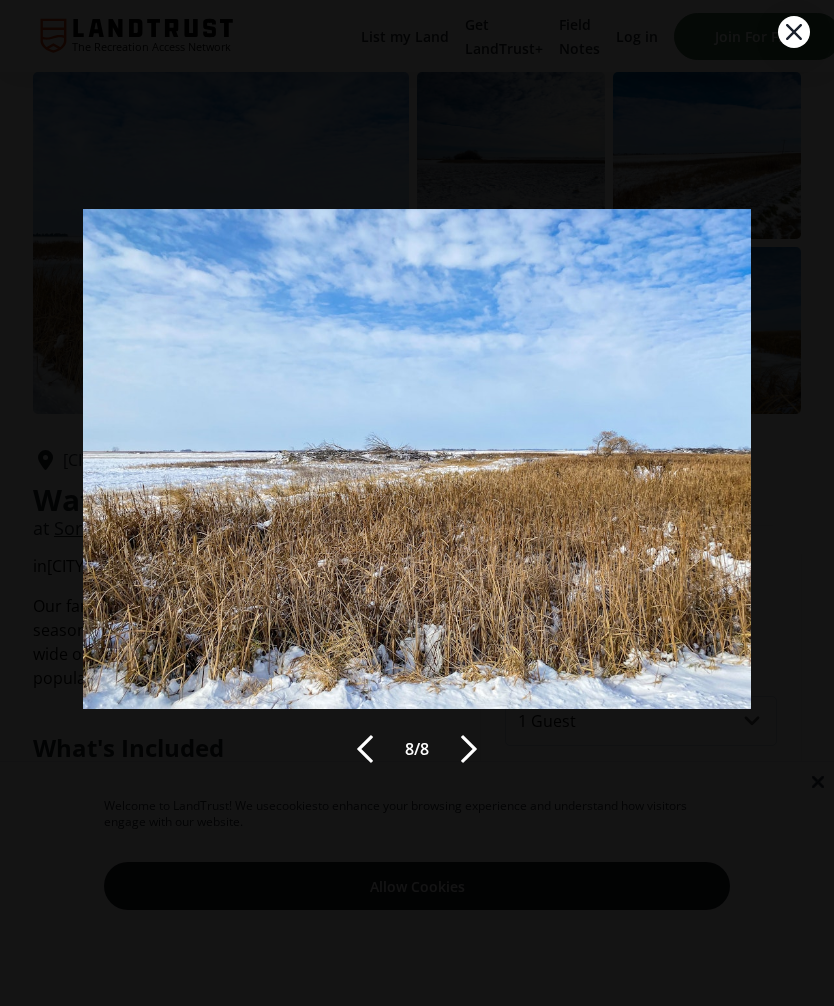 click at bounding box center [469, 749] 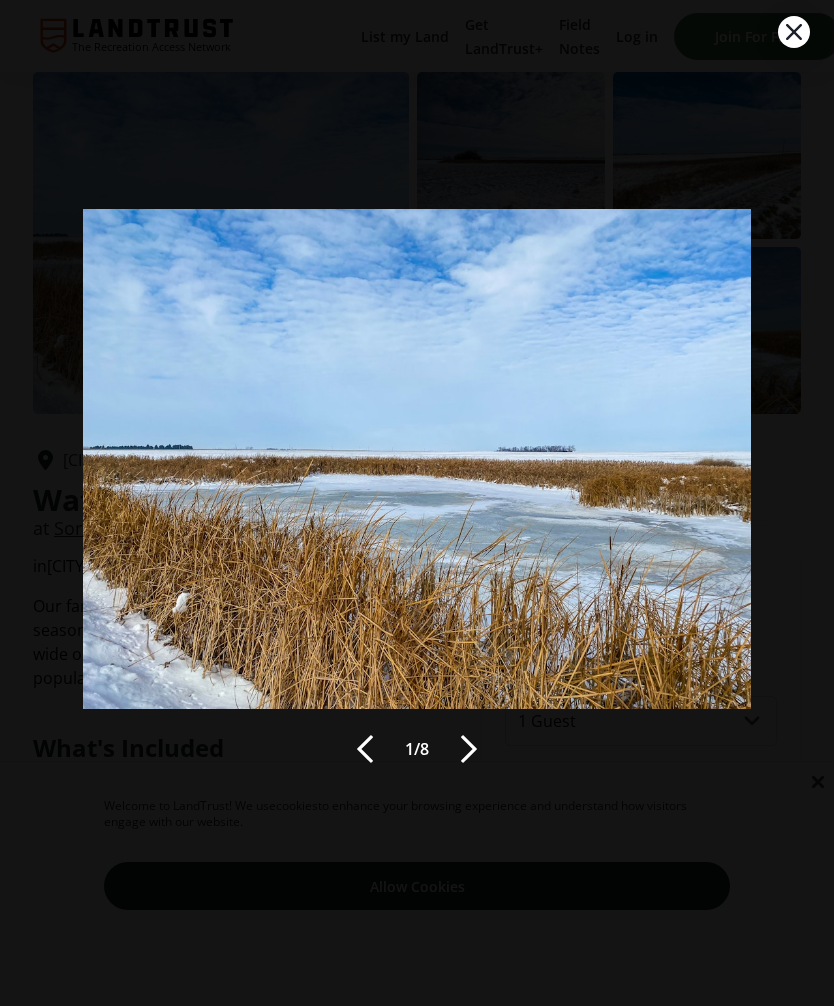 click 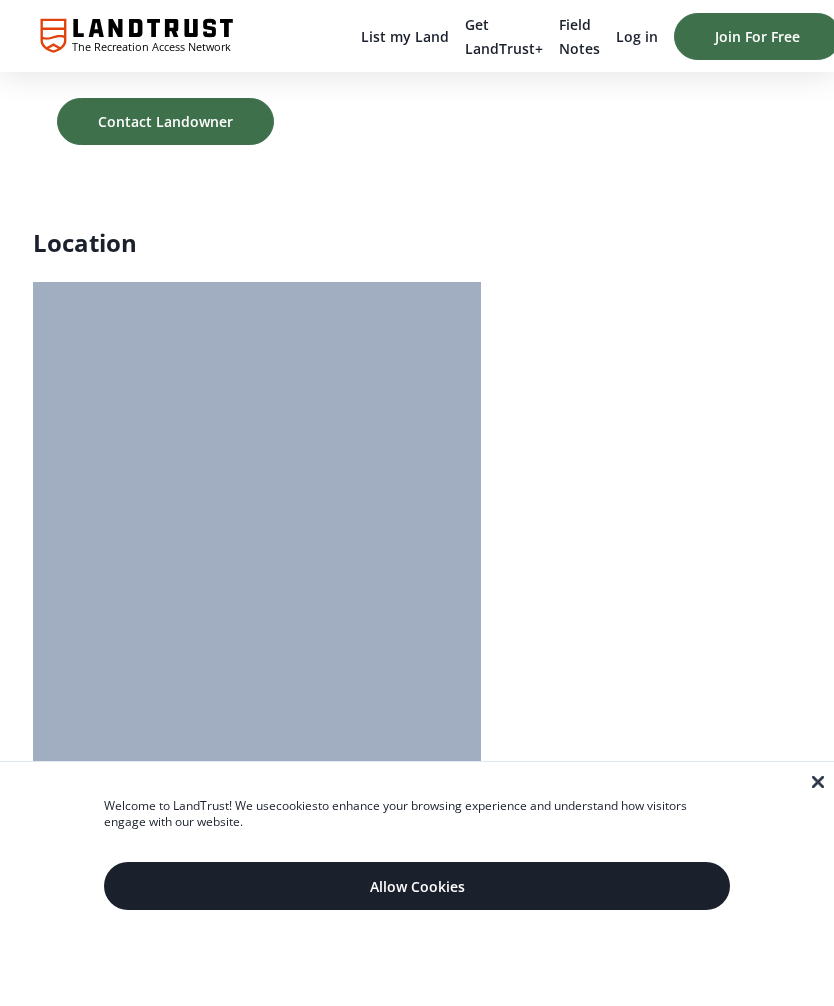scroll, scrollTop: 4174, scrollLeft: 0, axis: vertical 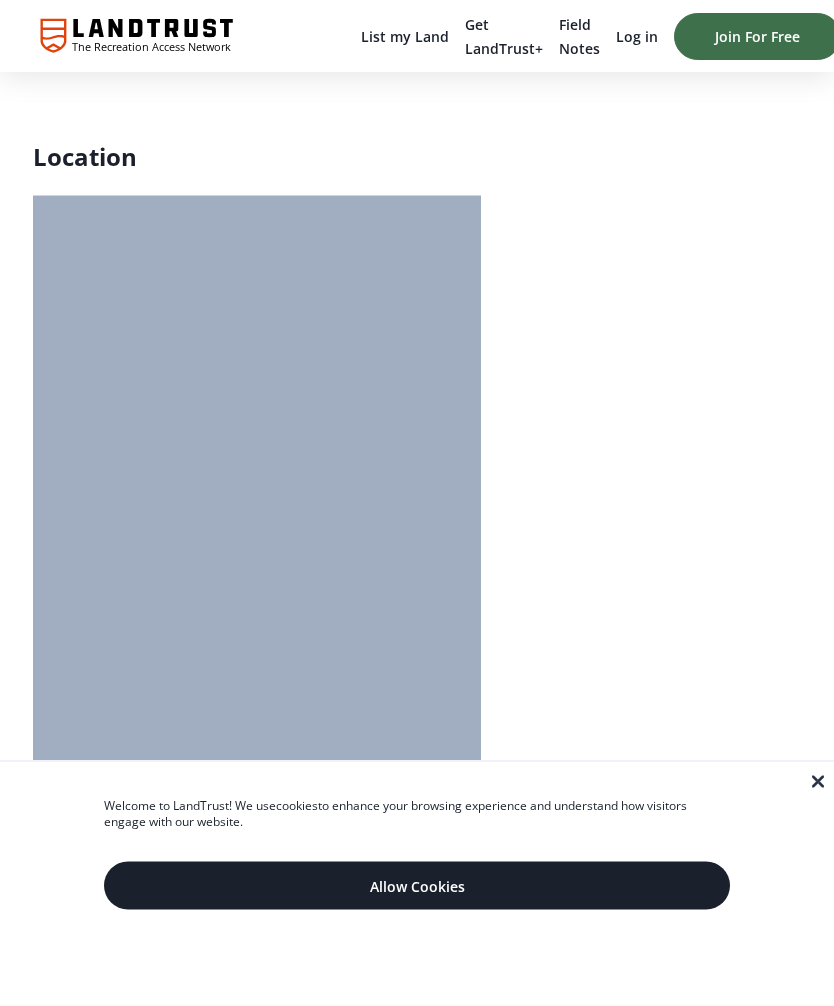 click at bounding box center [257, 209] 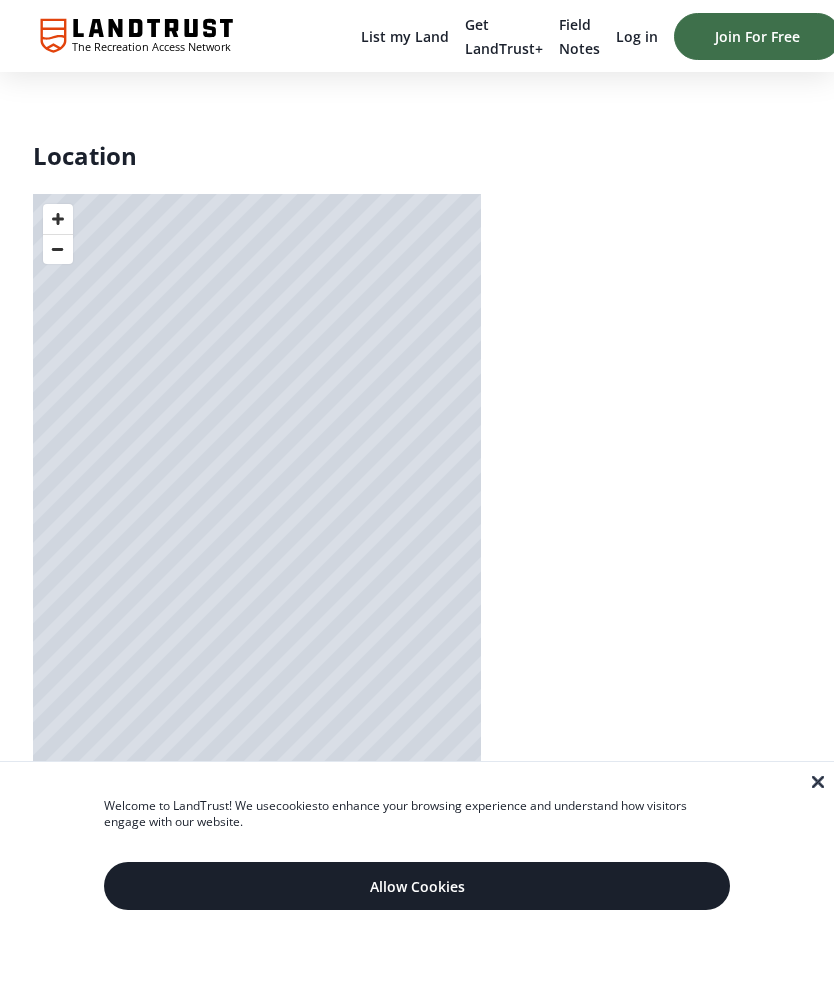 click at bounding box center (58, 249) 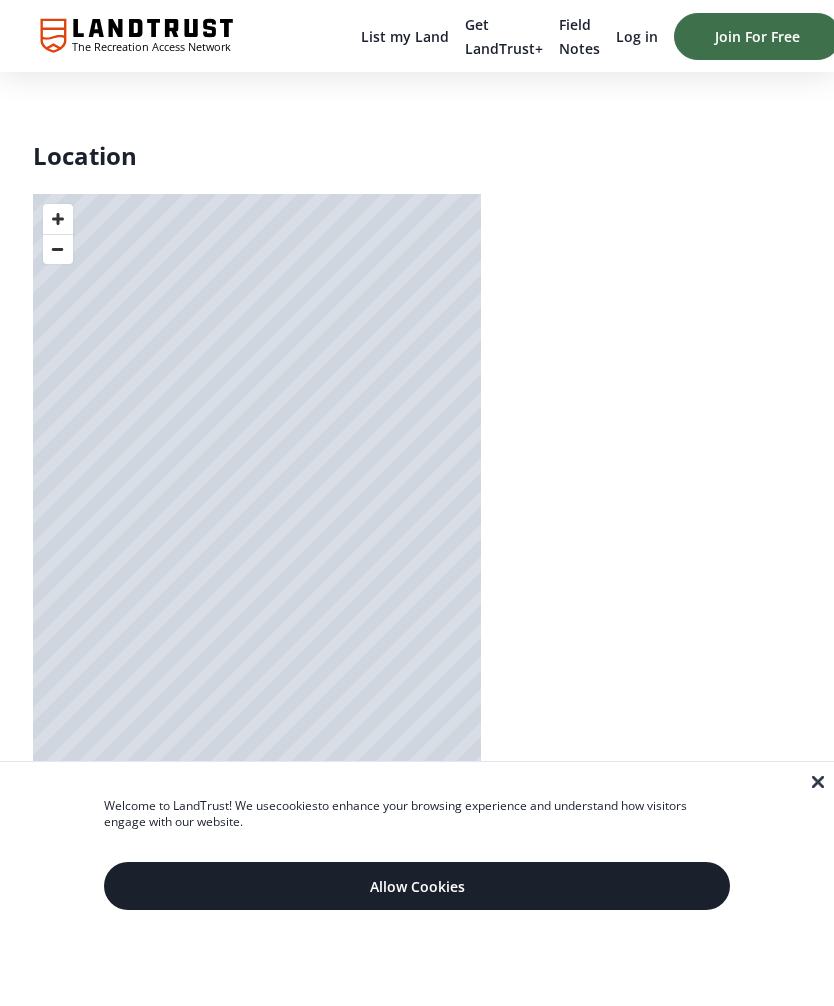 click at bounding box center [58, 249] 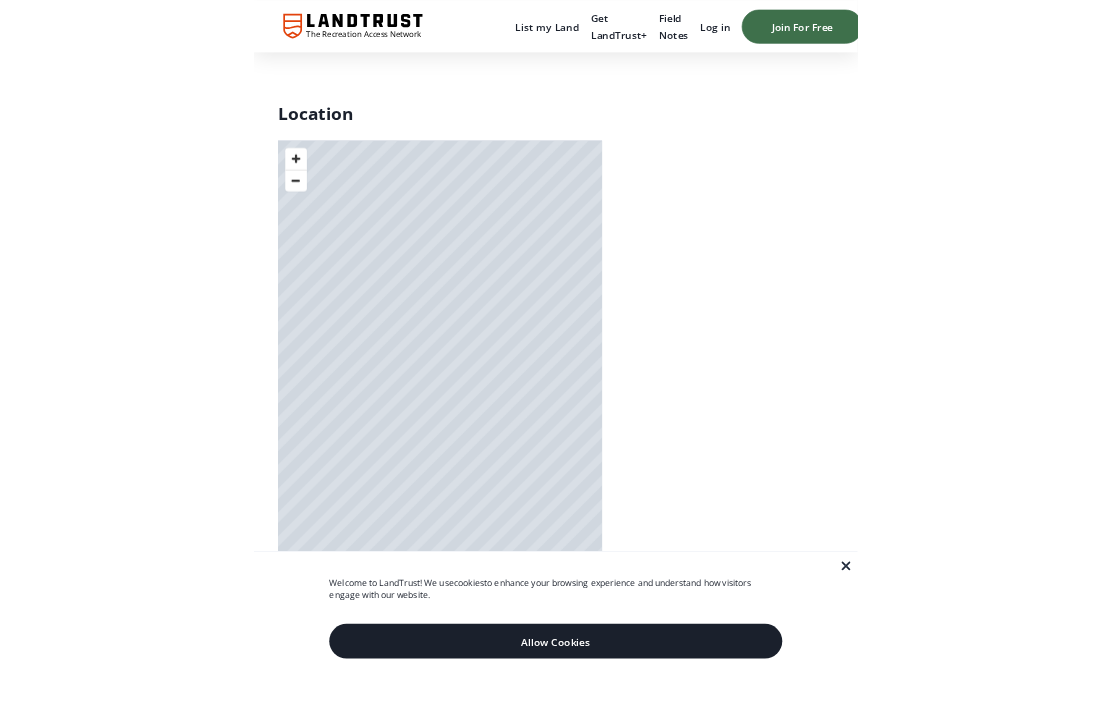 scroll, scrollTop: 4190, scrollLeft: 0, axis: vertical 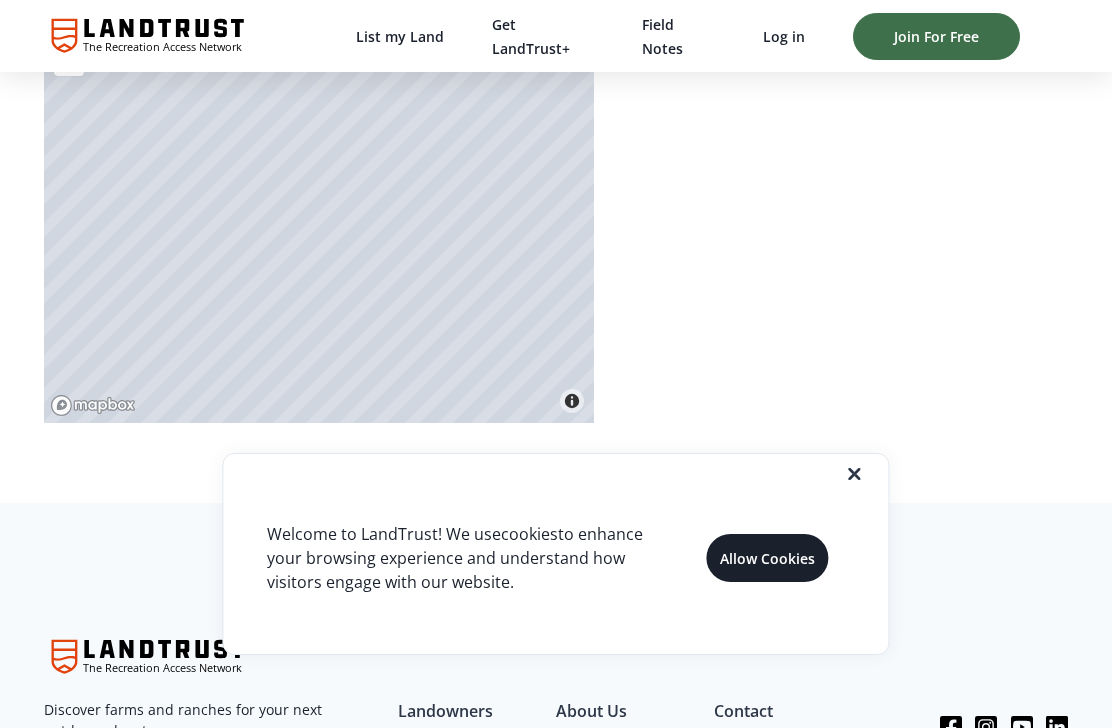 click at bounding box center (571, 474) 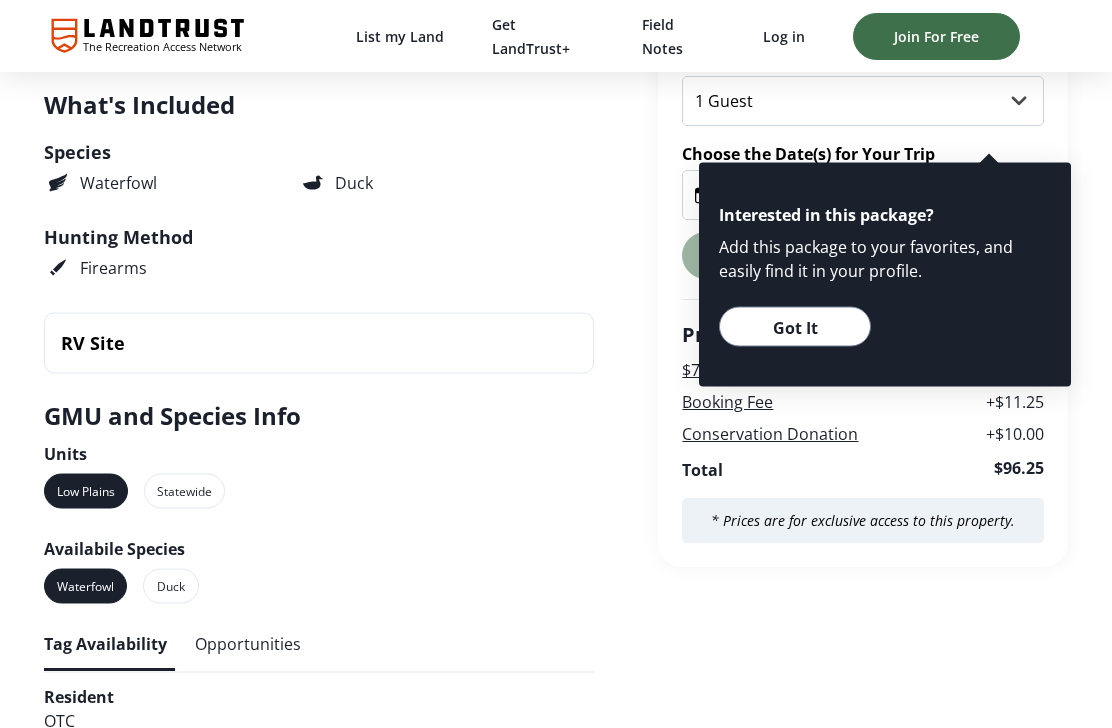 scroll, scrollTop: 0, scrollLeft: 0, axis: both 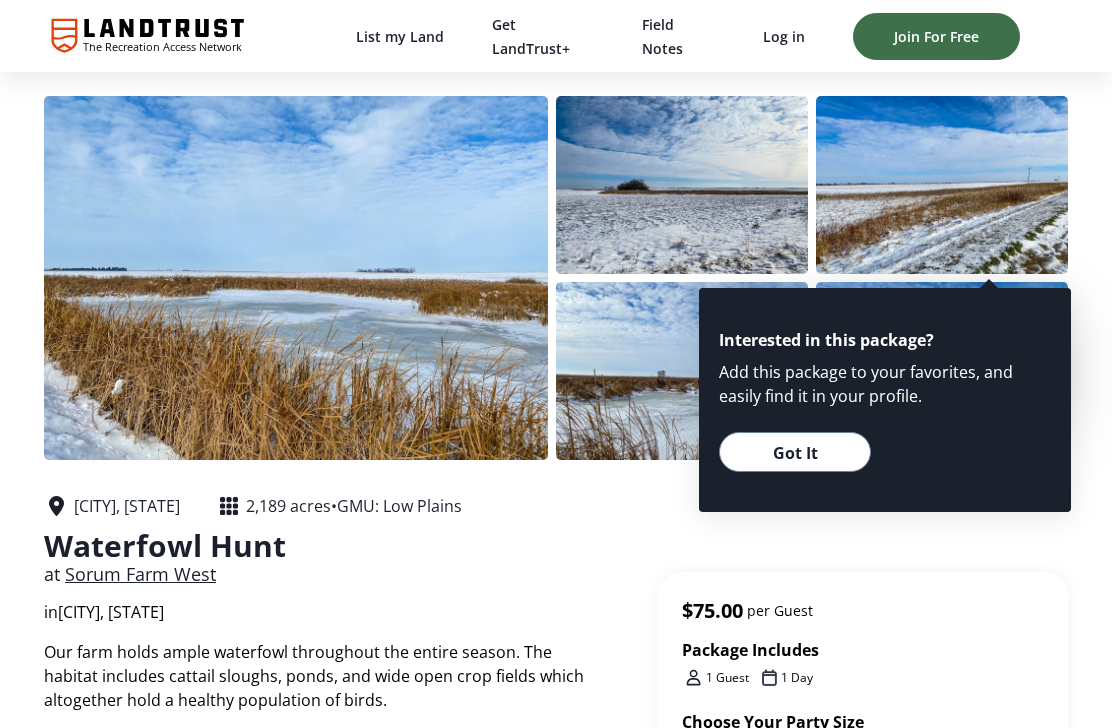 click on "Got It" at bounding box center [795, 452] 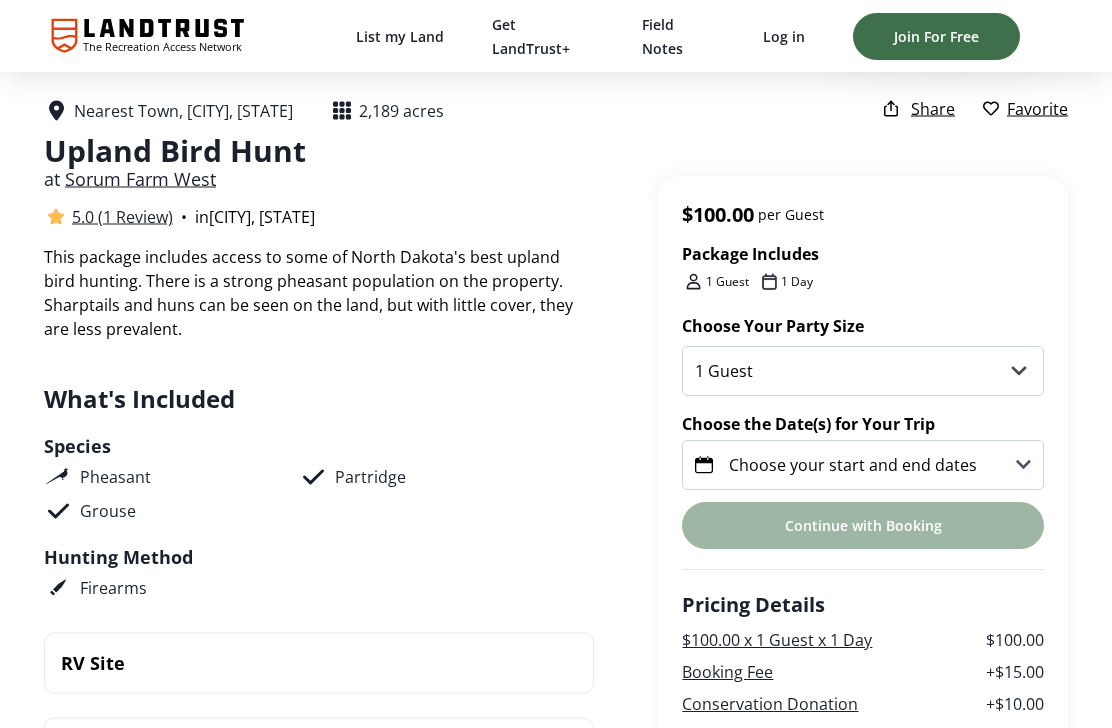 scroll, scrollTop: 396, scrollLeft: 0, axis: vertical 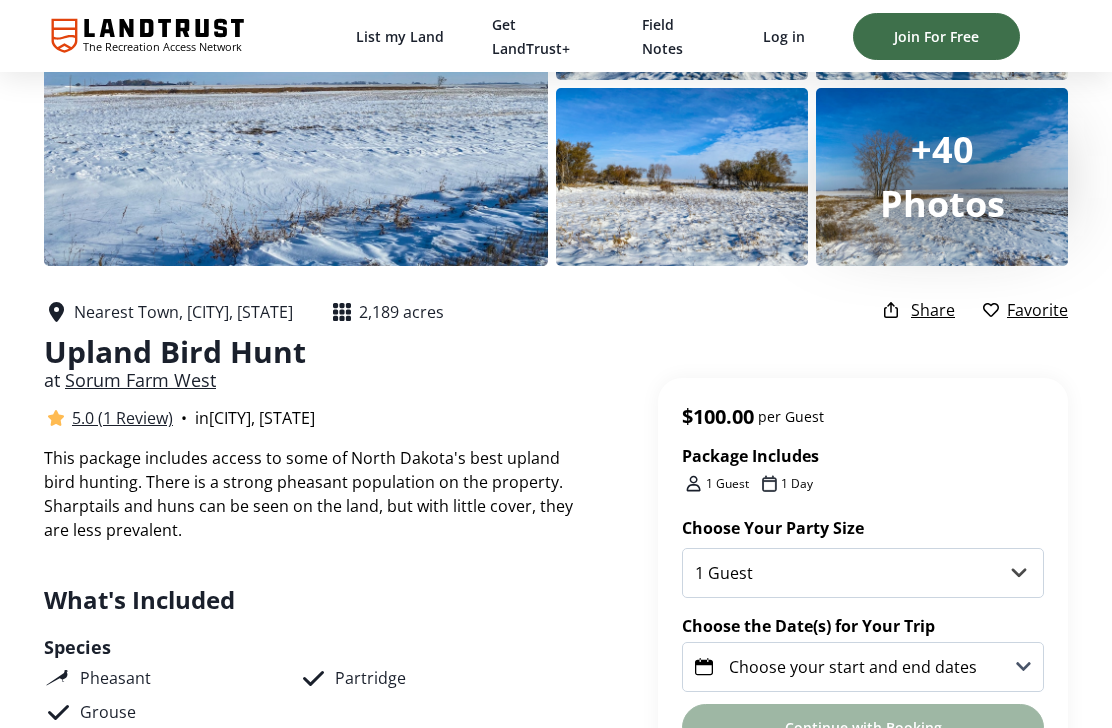 click on "+40 Photos Nearest Town, Bowbells, North Dakota  2,189 acres Upland Bird Hunt at   Sorum Farm West 5.0 (1 Review) • in  Bowbells, ND Package Includes 1 Guest 1 Day Share Favorite" at bounding box center [556, 162] 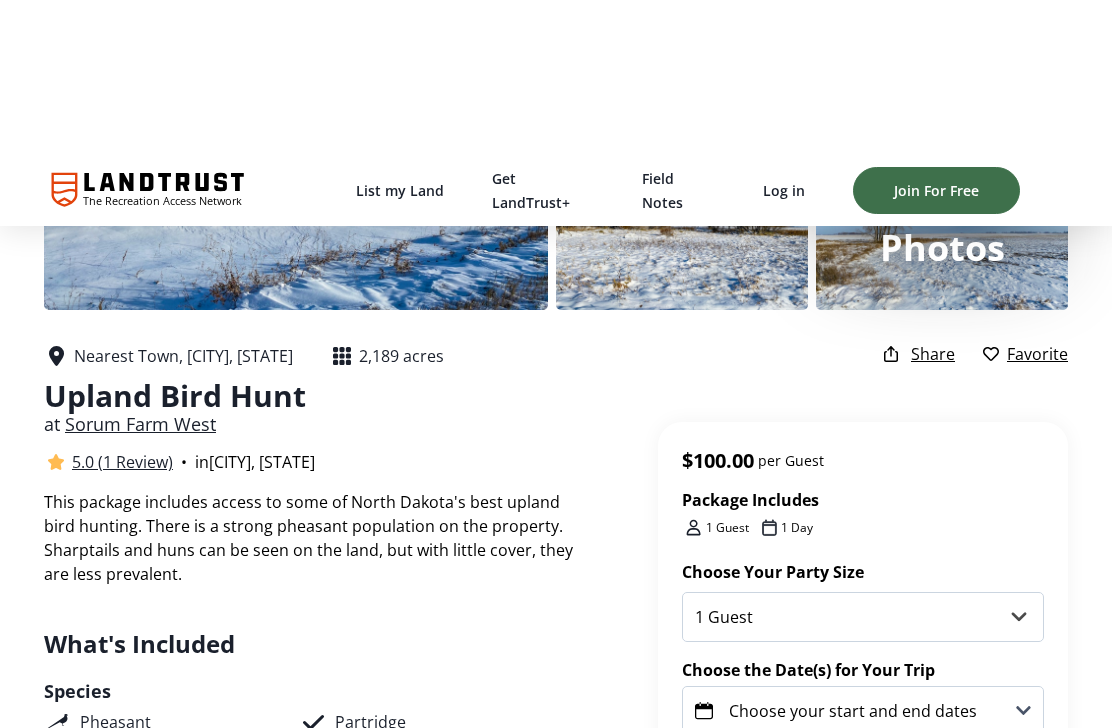 scroll, scrollTop: 0, scrollLeft: 0, axis: both 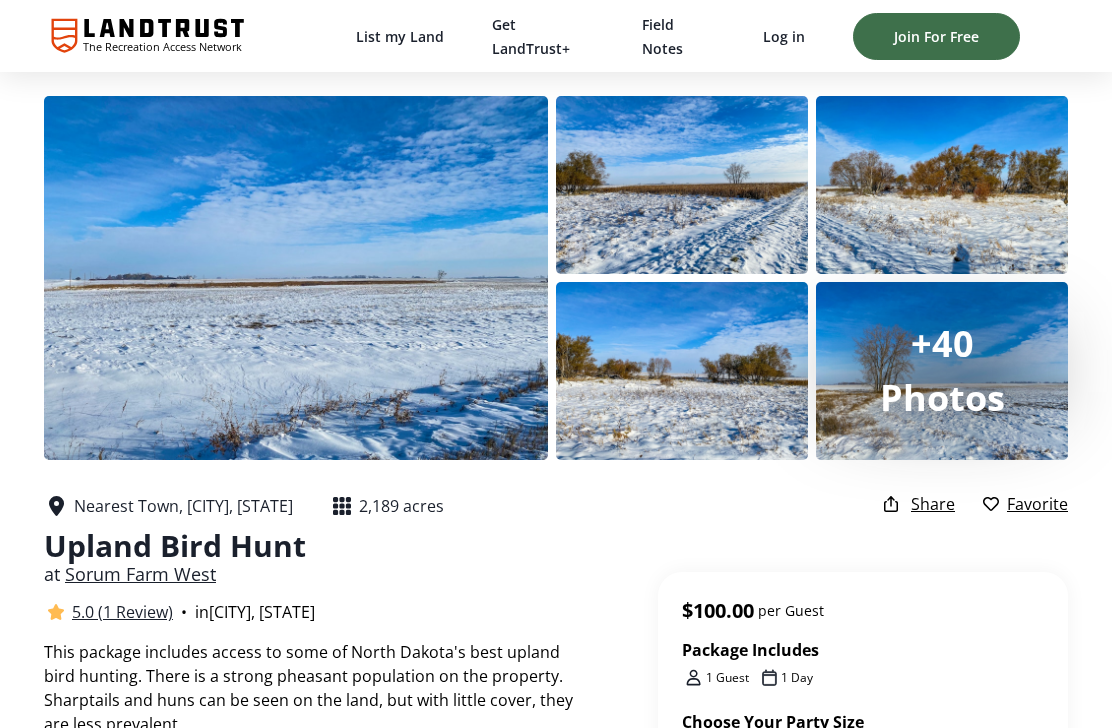 click on "Favorite" at bounding box center [1025, 504] 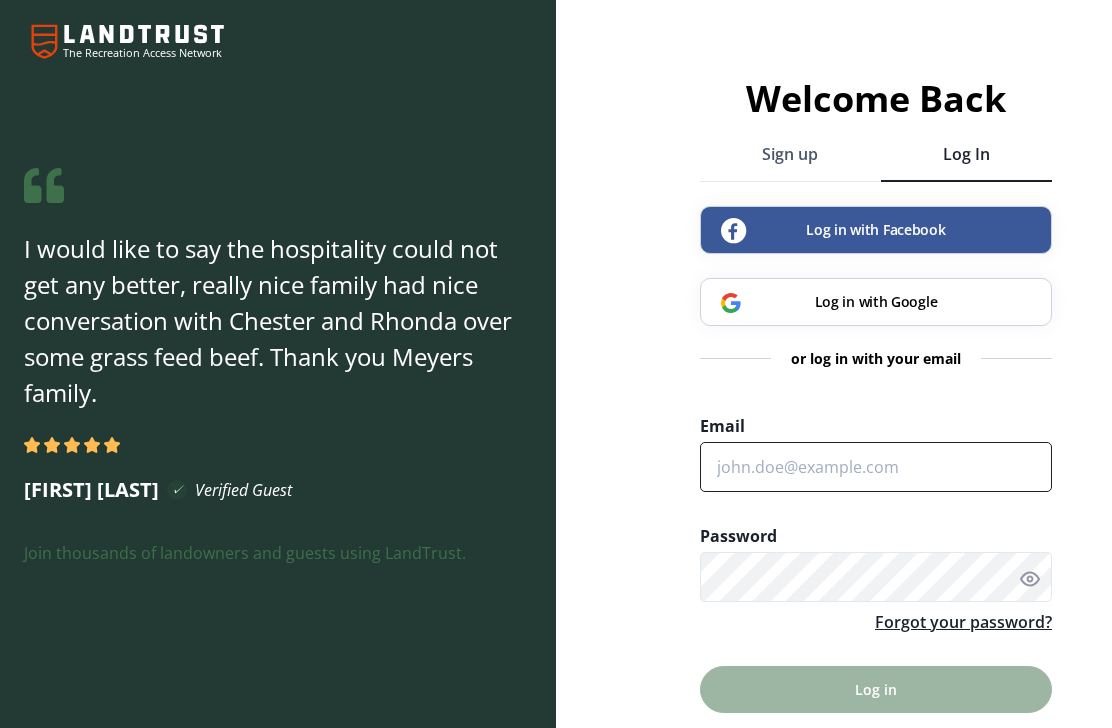 click on "Email" at bounding box center (876, 467) 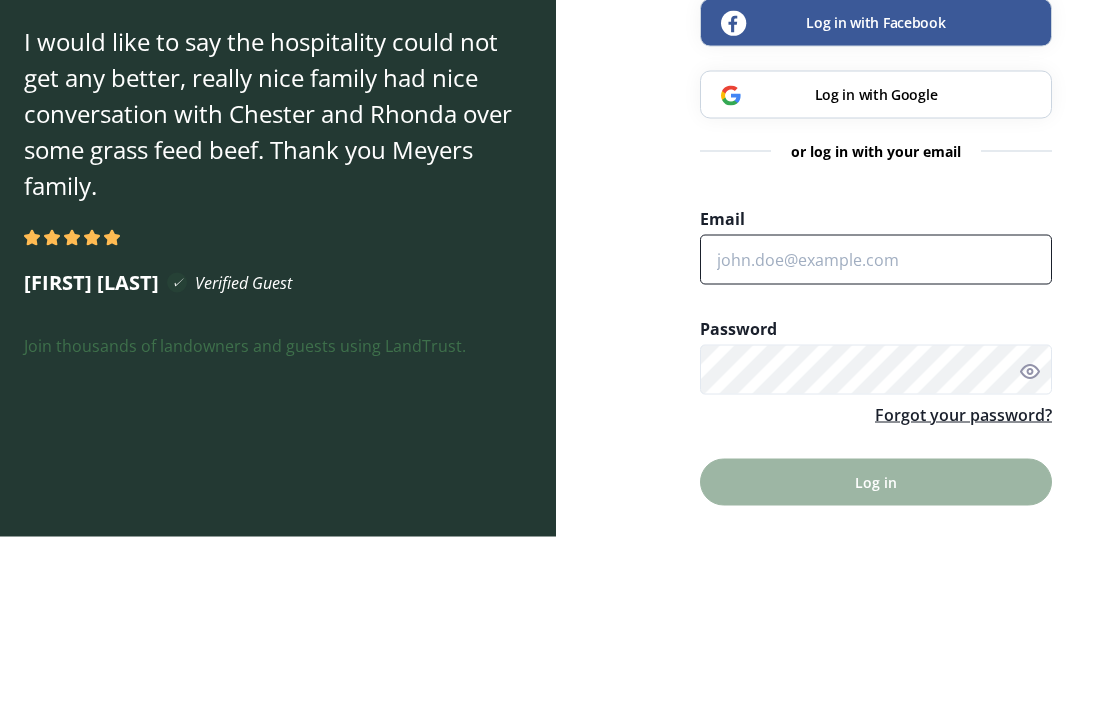 type on "[EMAIL]" 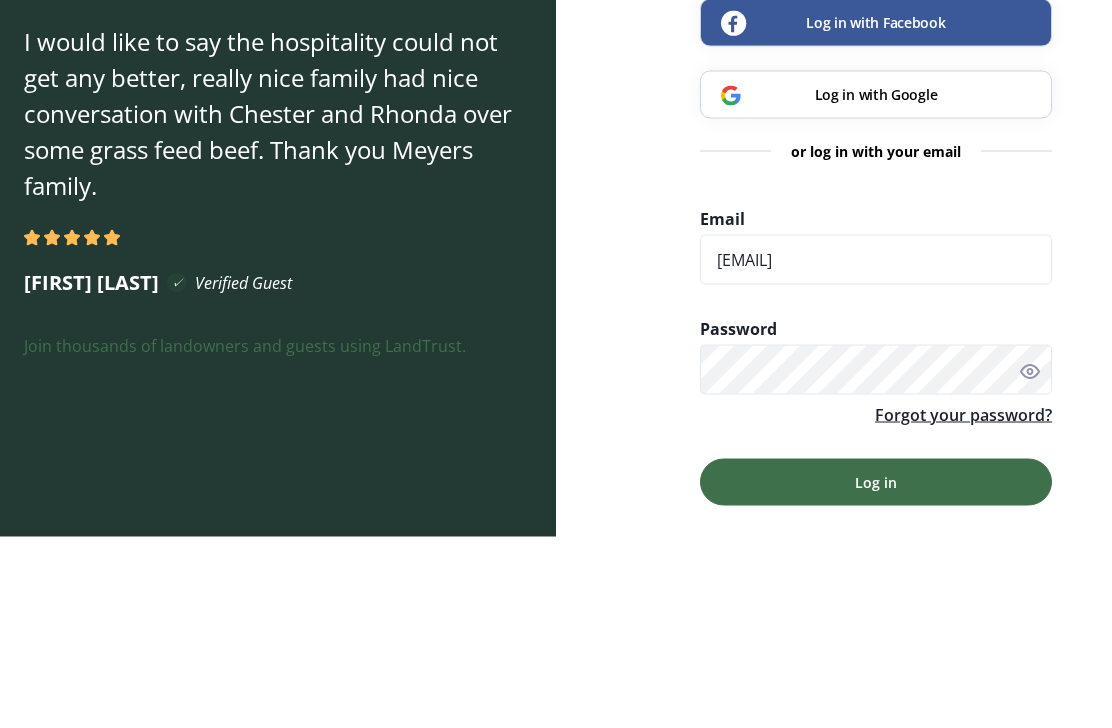 click on "Log in" at bounding box center (876, 673) 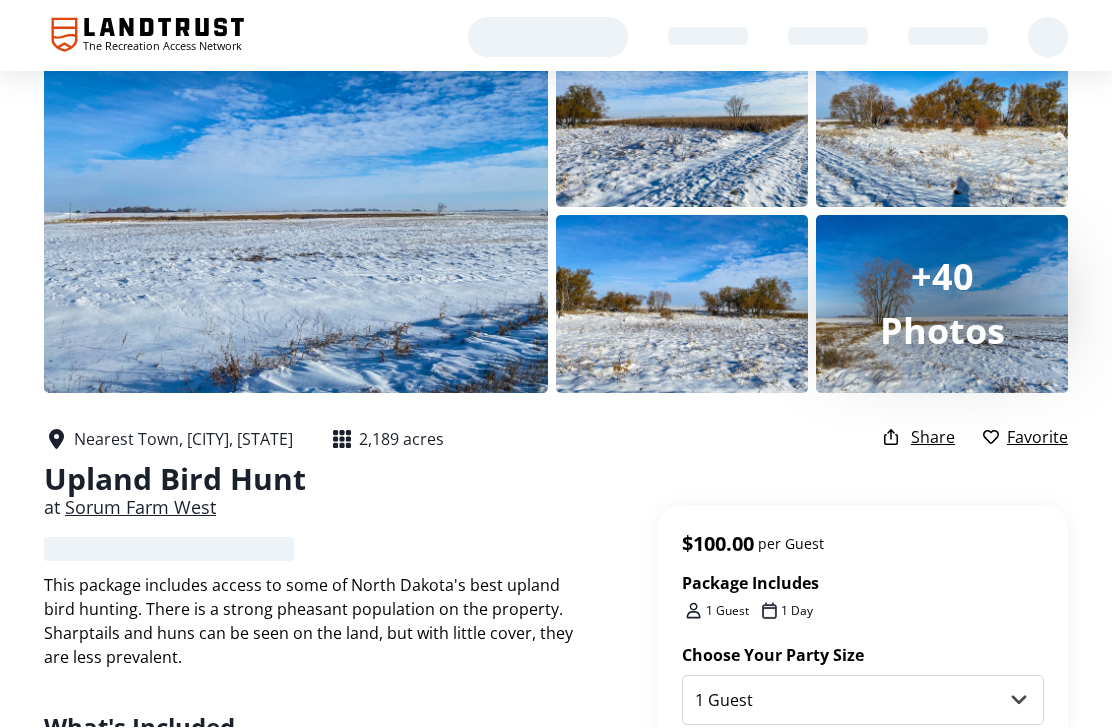 scroll, scrollTop: 0, scrollLeft: 0, axis: both 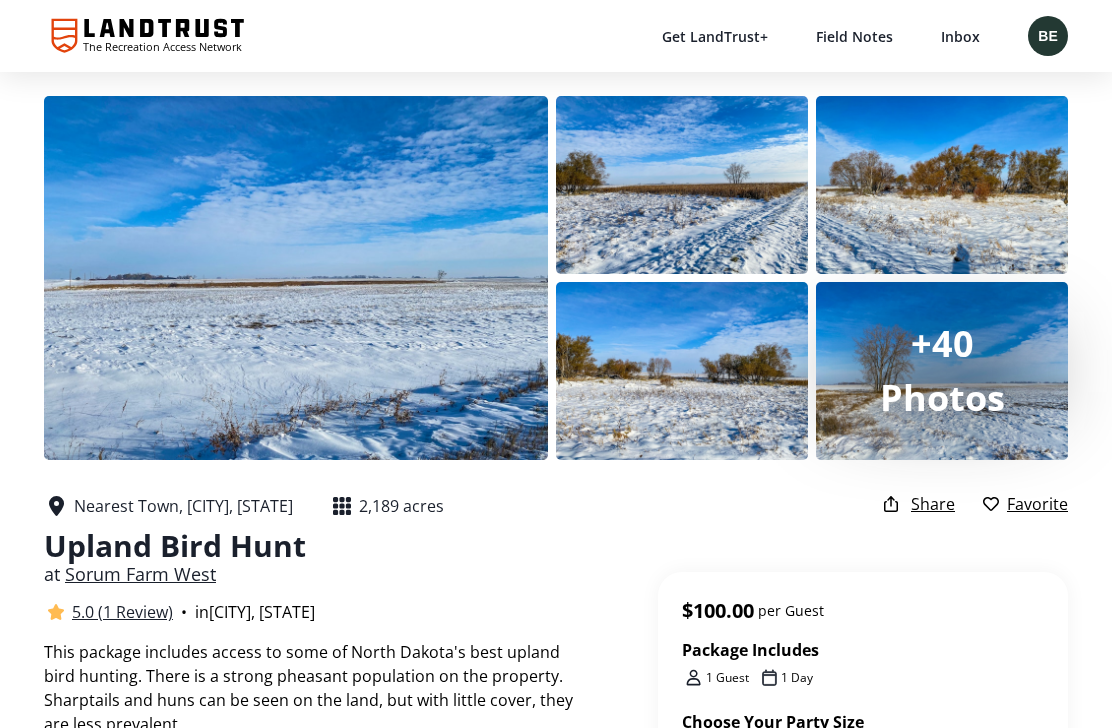 click 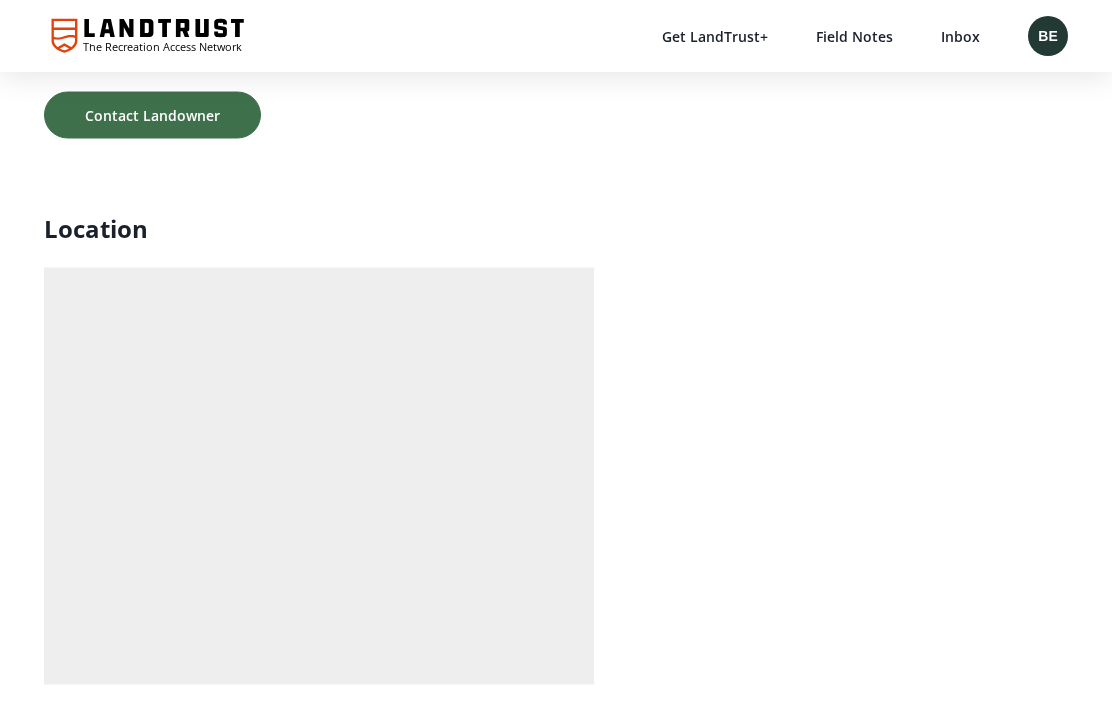 scroll, scrollTop: 4133, scrollLeft: 0, axis: vertical 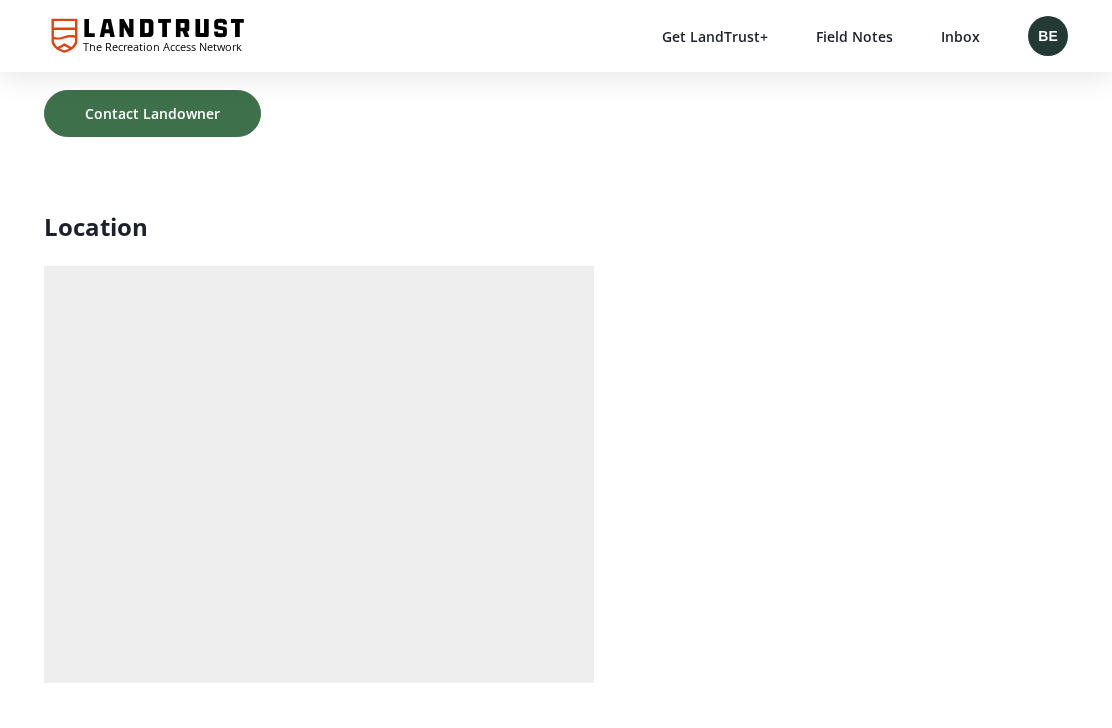 click at bounding box center (319, 278) 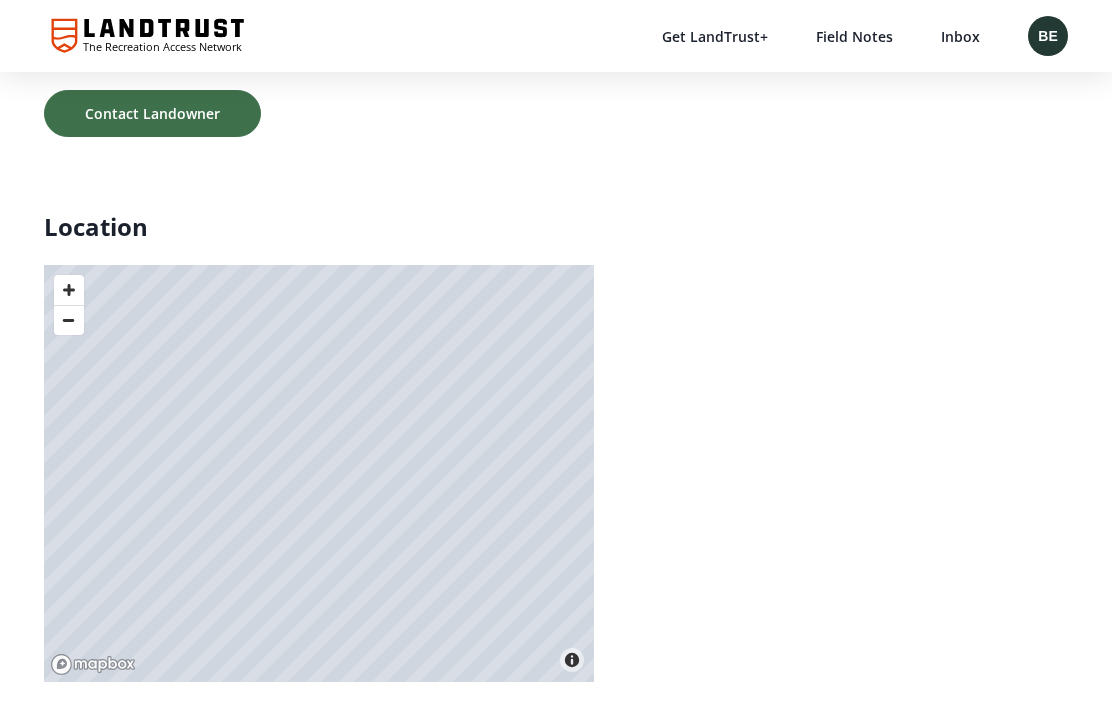 click at bounding box center (69, 320) 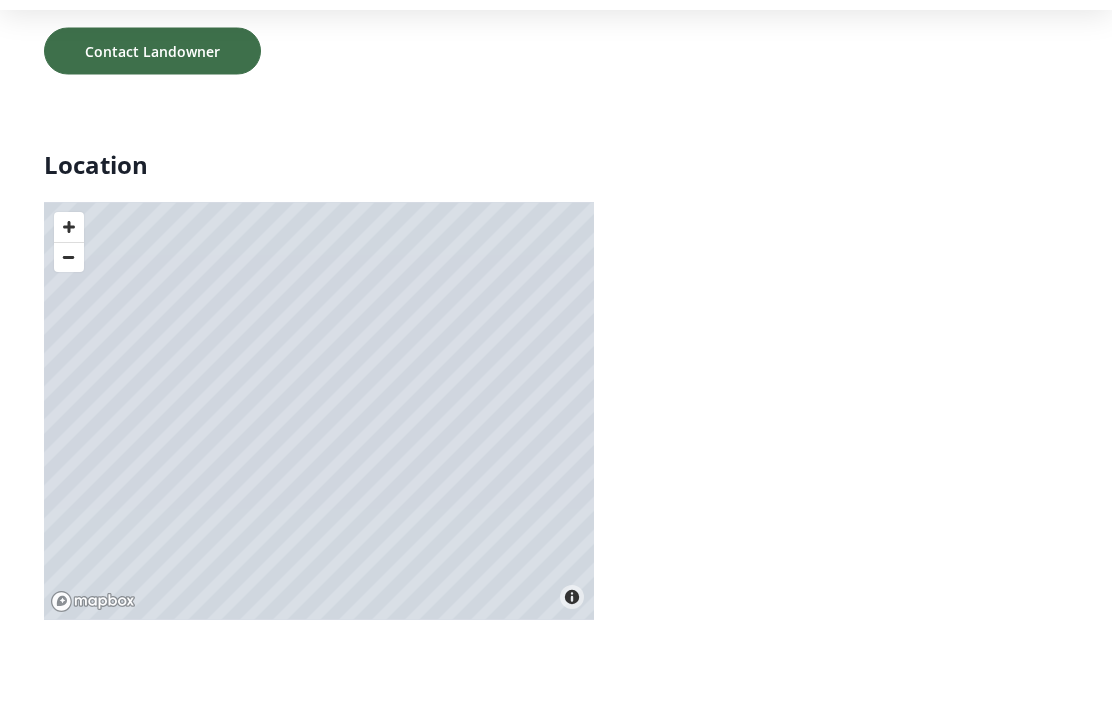 scroll, scrollTop: 4199, scrollLeft: 0, axis: vertical 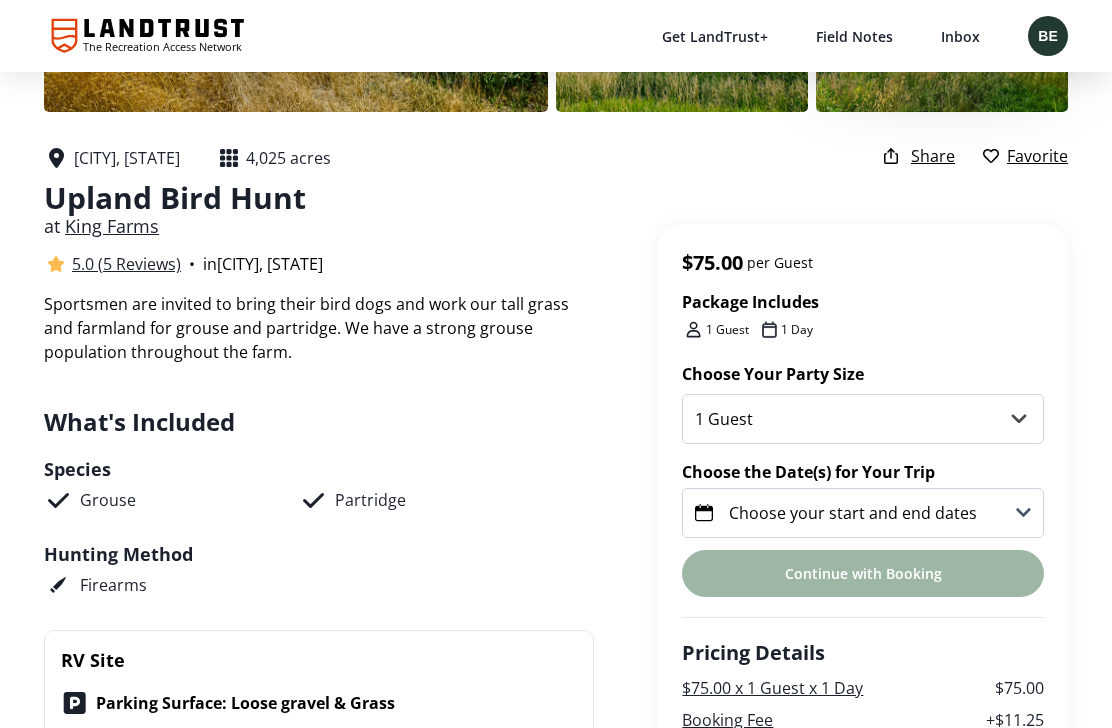 click 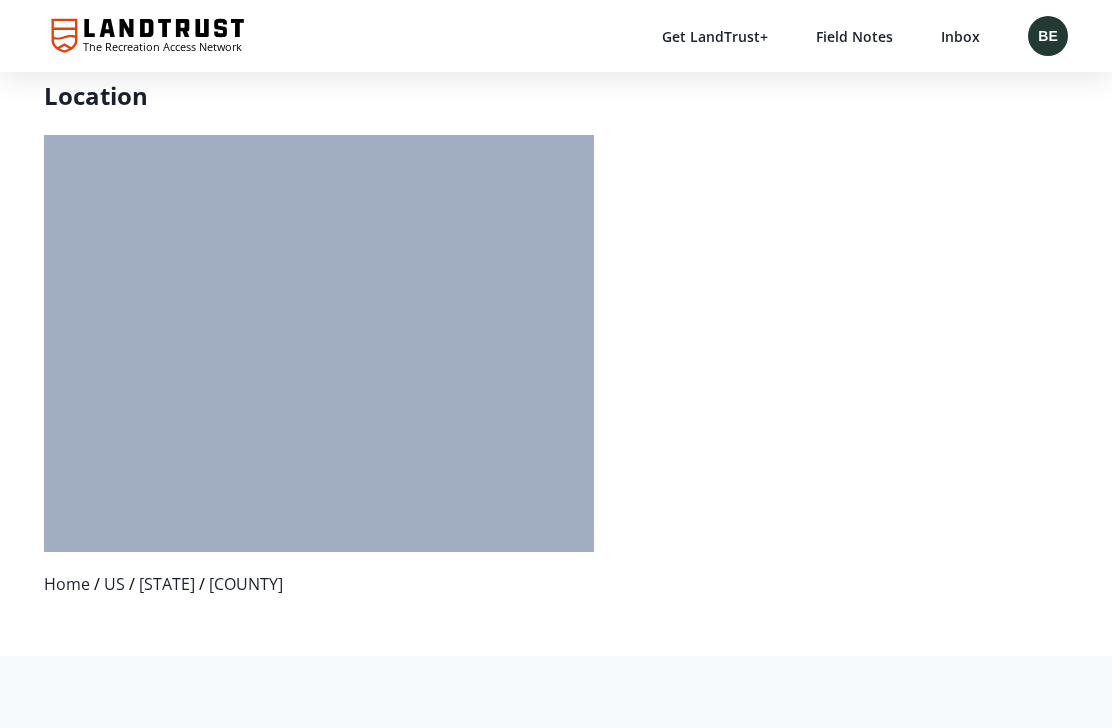 scroll, scrollTop: 4870, scrollLeft: 0, axis: vertical 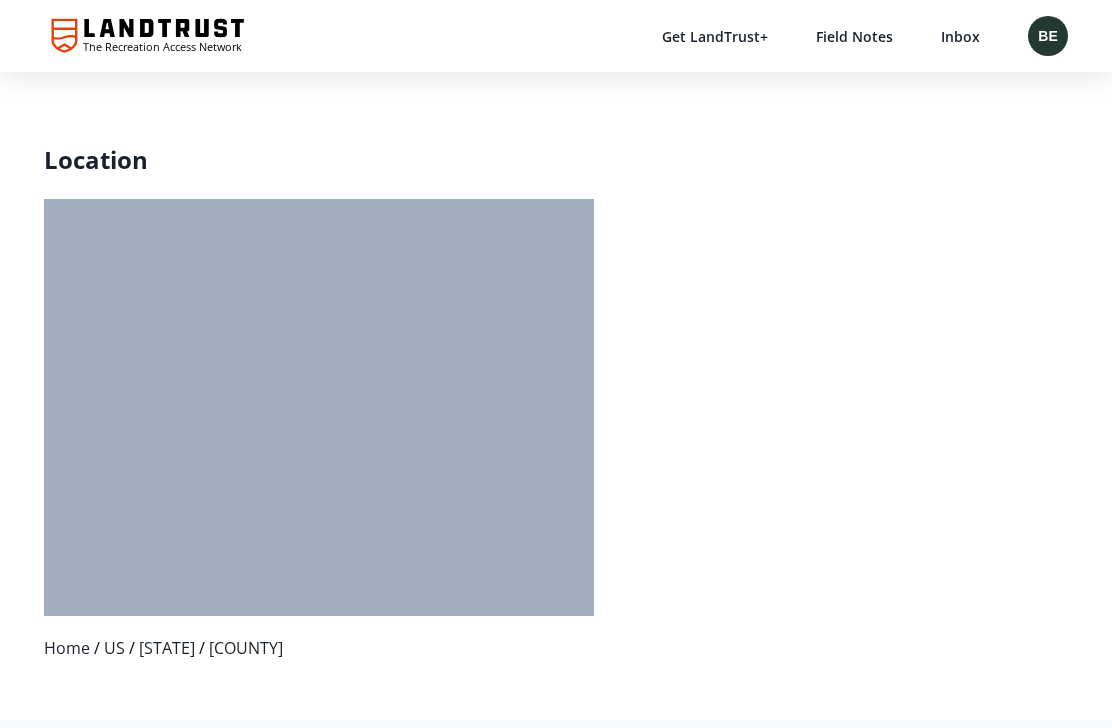 click at bounding box center (319, 212) 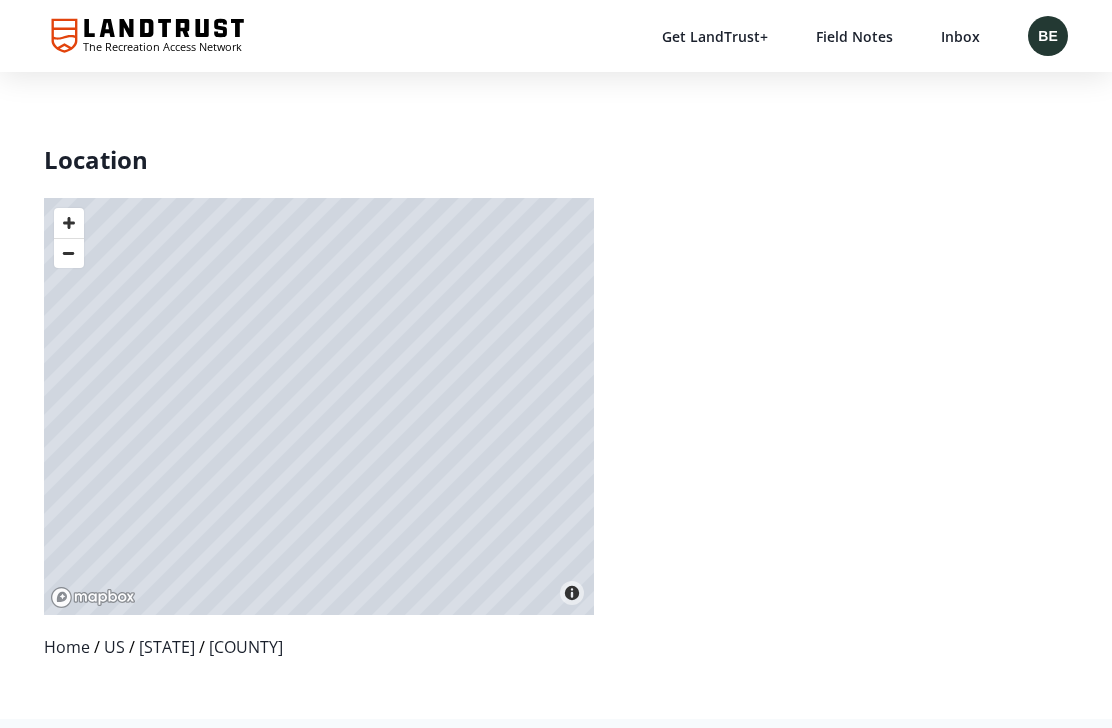 click at bounding box center (69, 253) 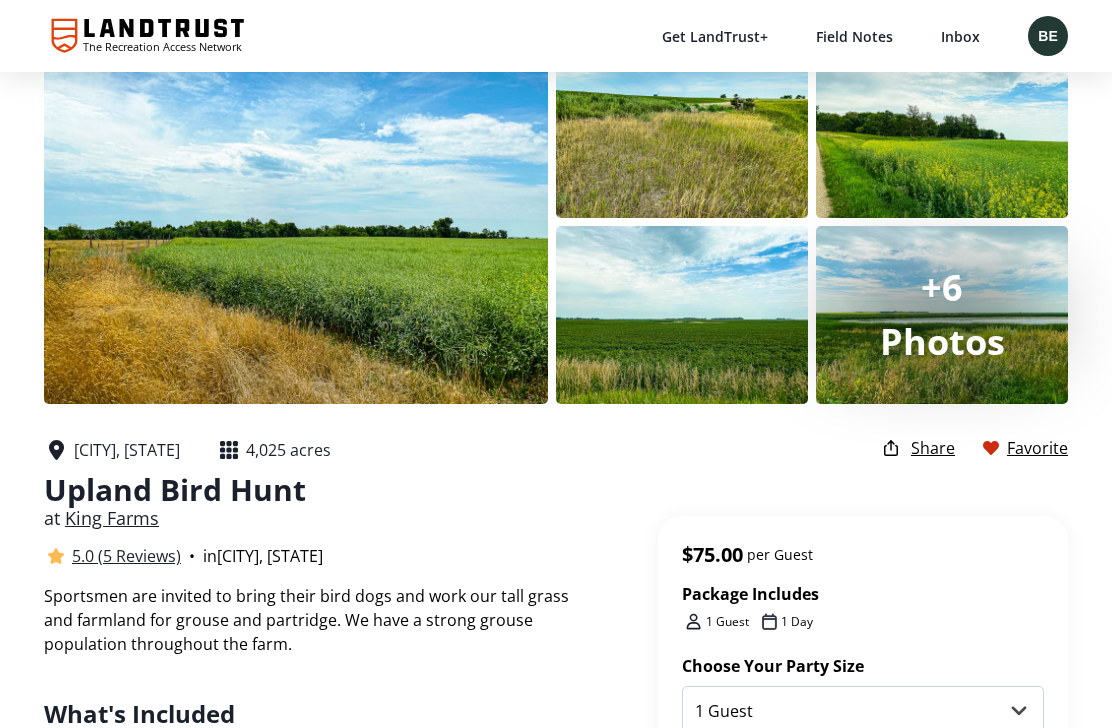 scroll, scrollTop: 55, scrollLeft: 0, axis: vertical 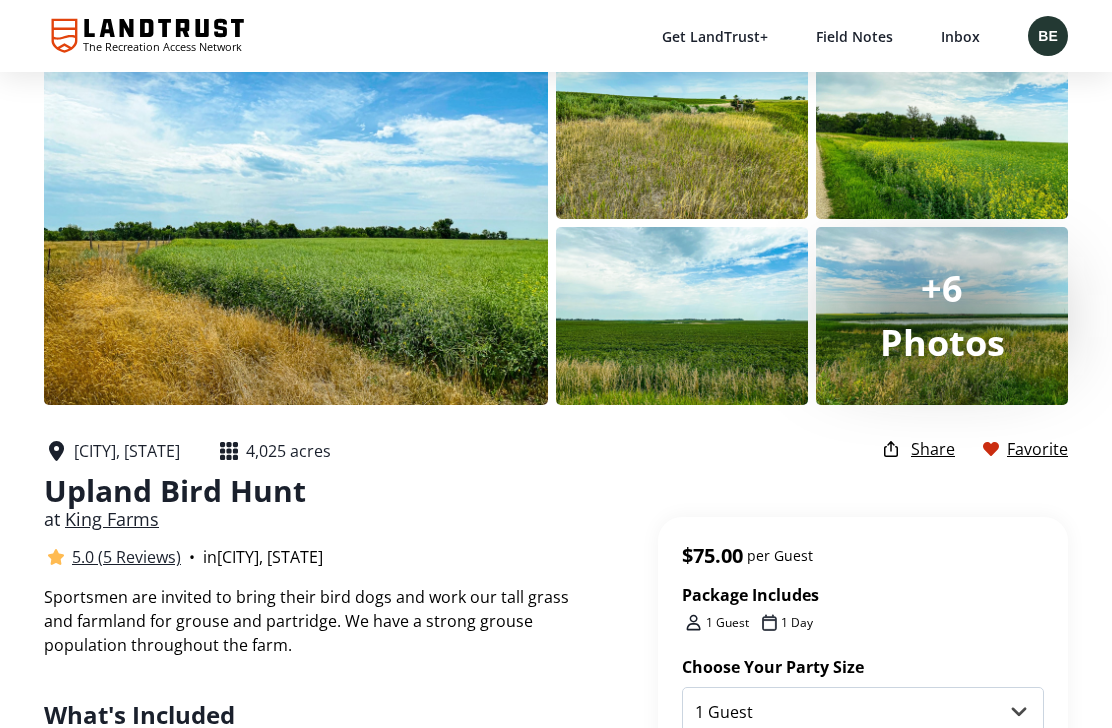click on "Photos" at bounding box center [942, 342] 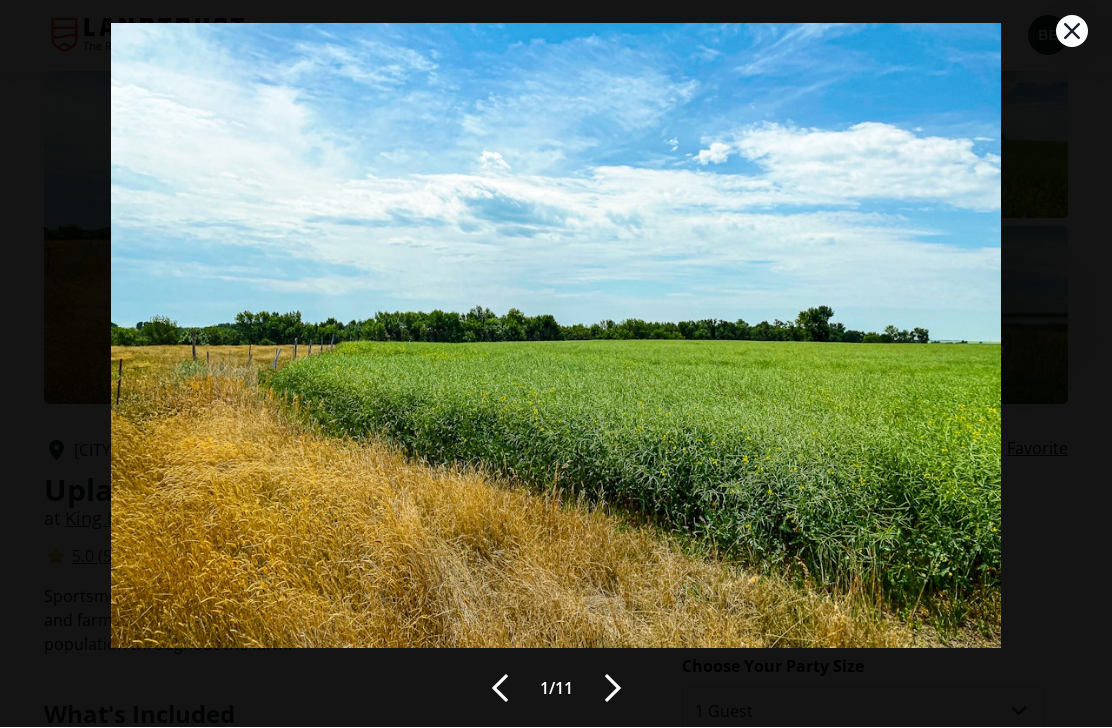 scroll, scrollTop: 4, scrollLeft: 0, axis: vertical 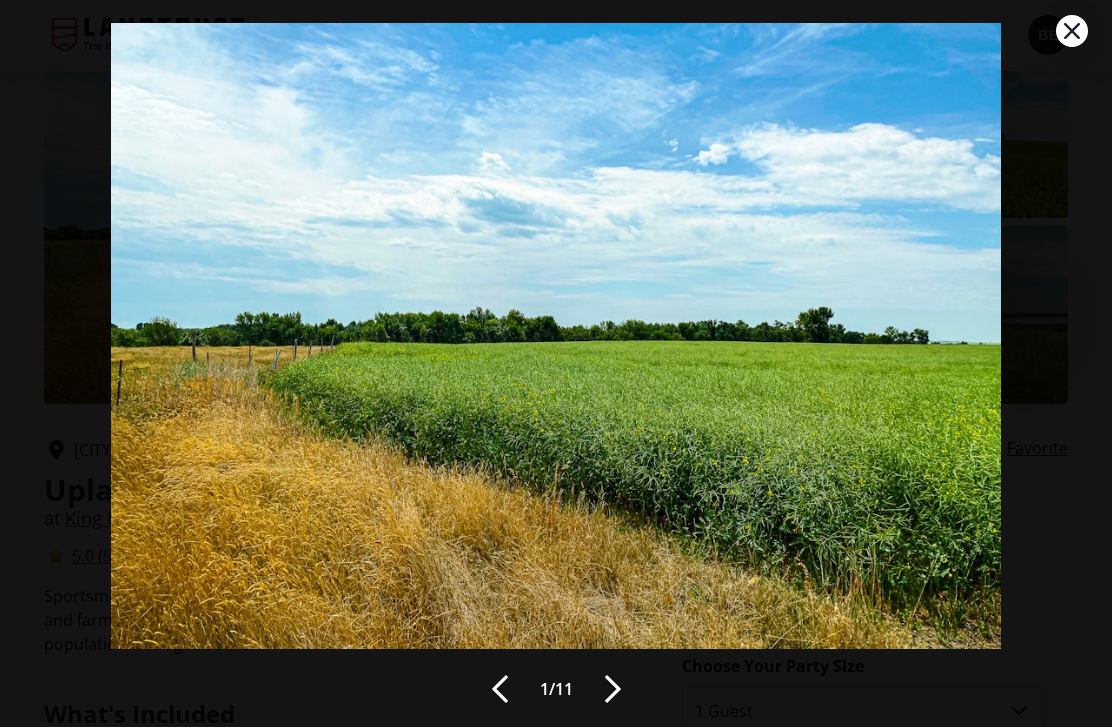 click at bounding box center (613, 690) 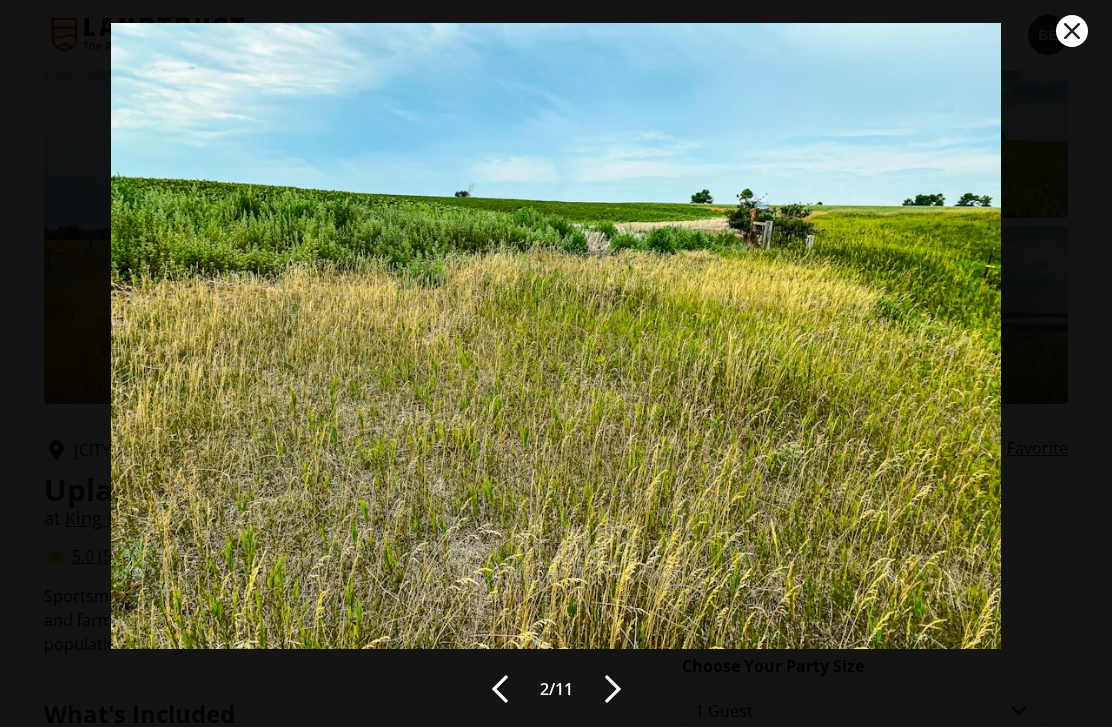 click at bounding box center [613, 690] 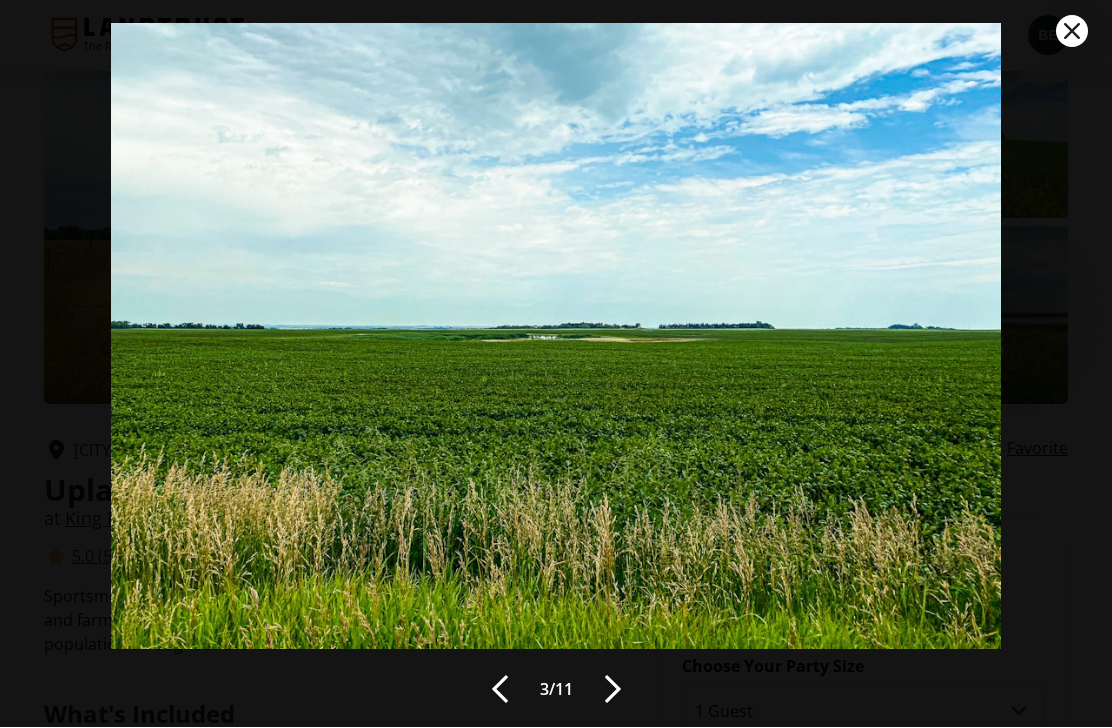 click at bounding box center [613, 690] 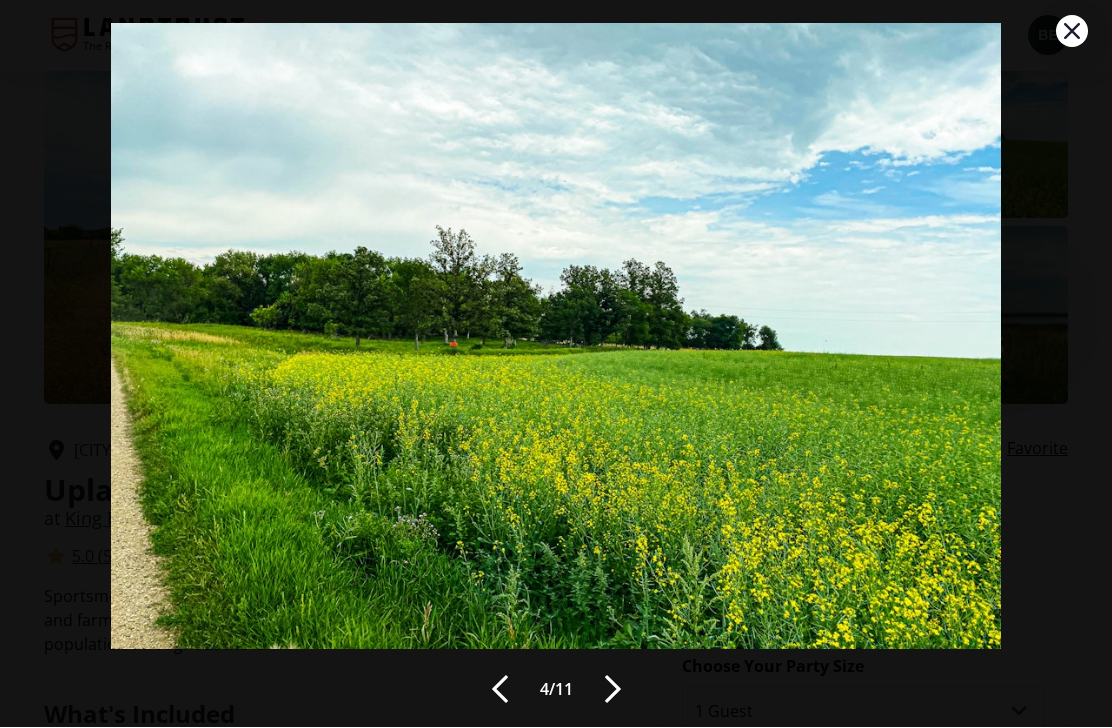 click at bounding box center (613, 690) 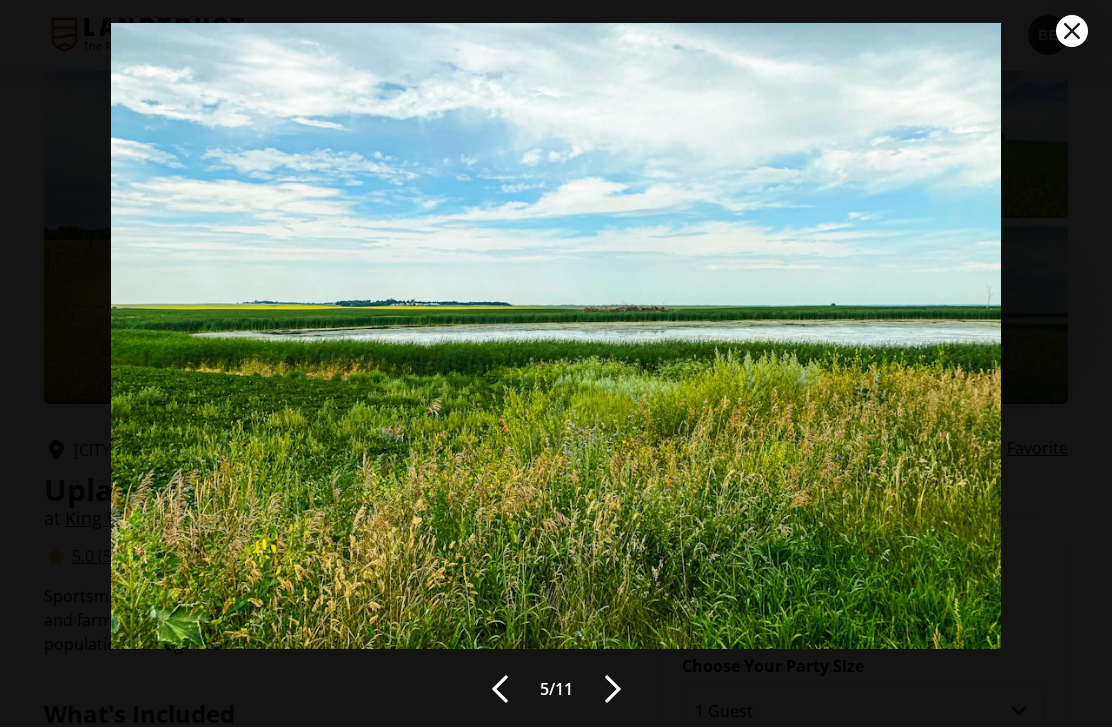 click at bounding box center [613, 690] 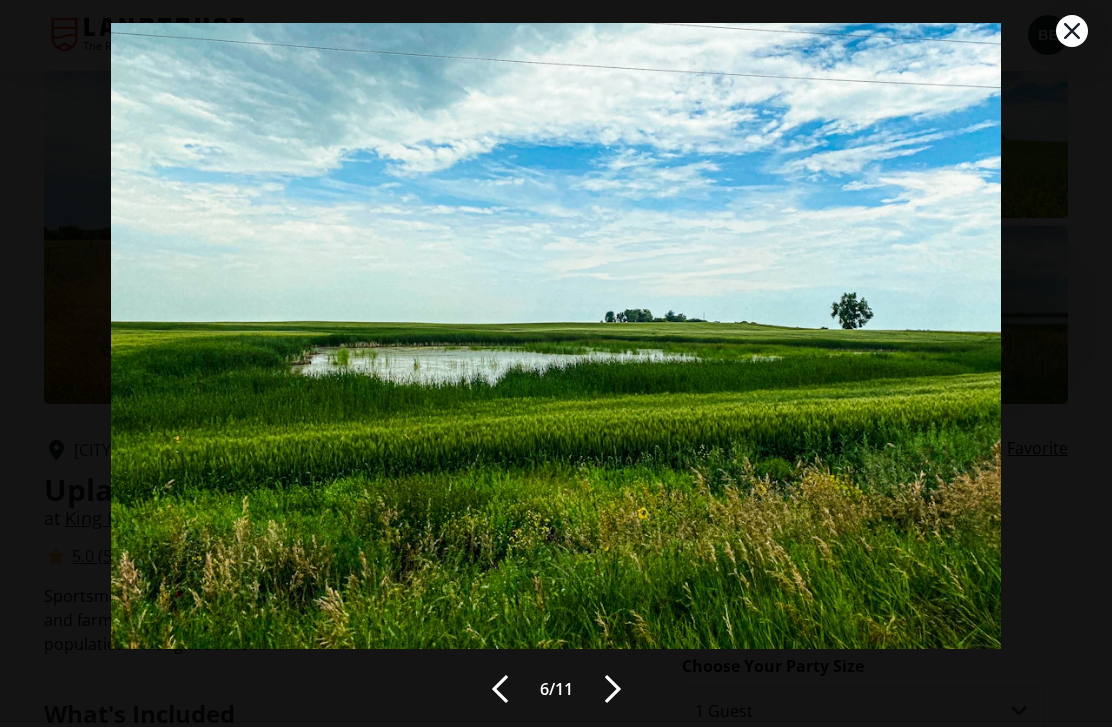 click at bounding box center (613, 690) 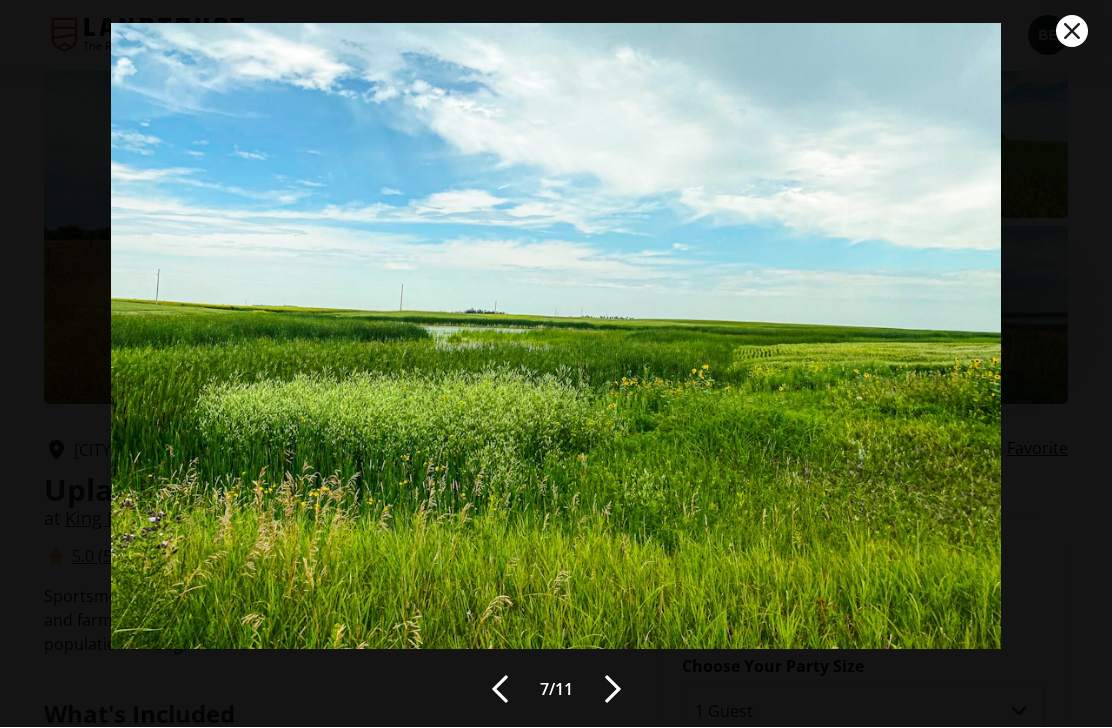 click at bounding box center (613, 690) 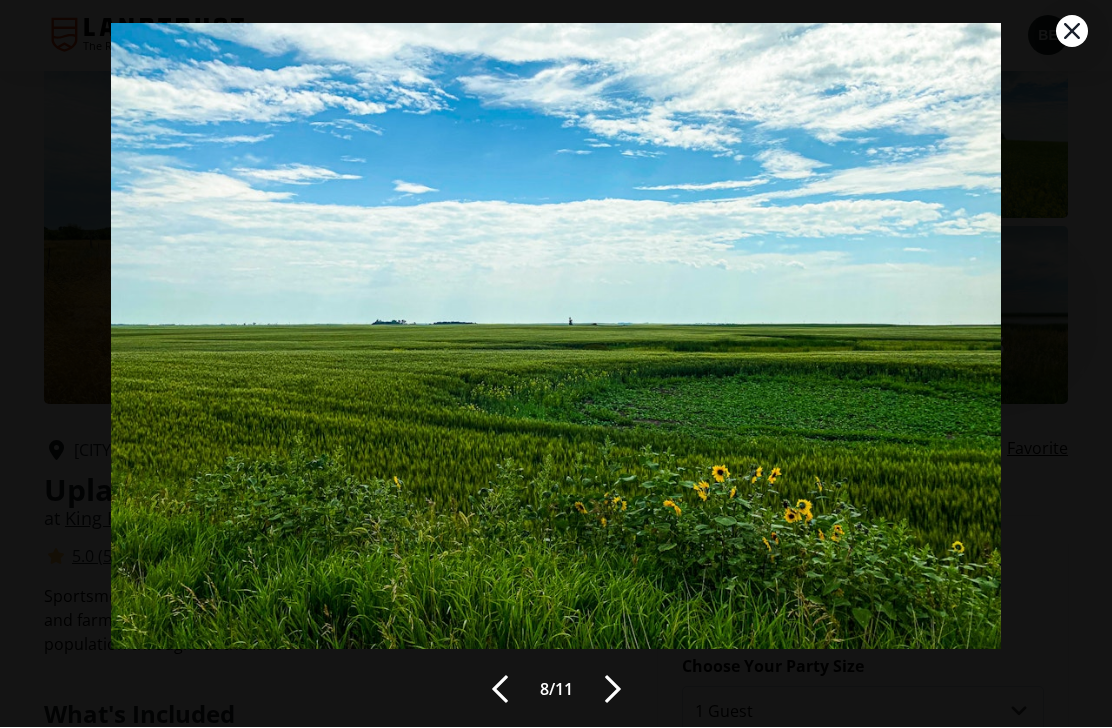 click at bounding box center [613, 690] 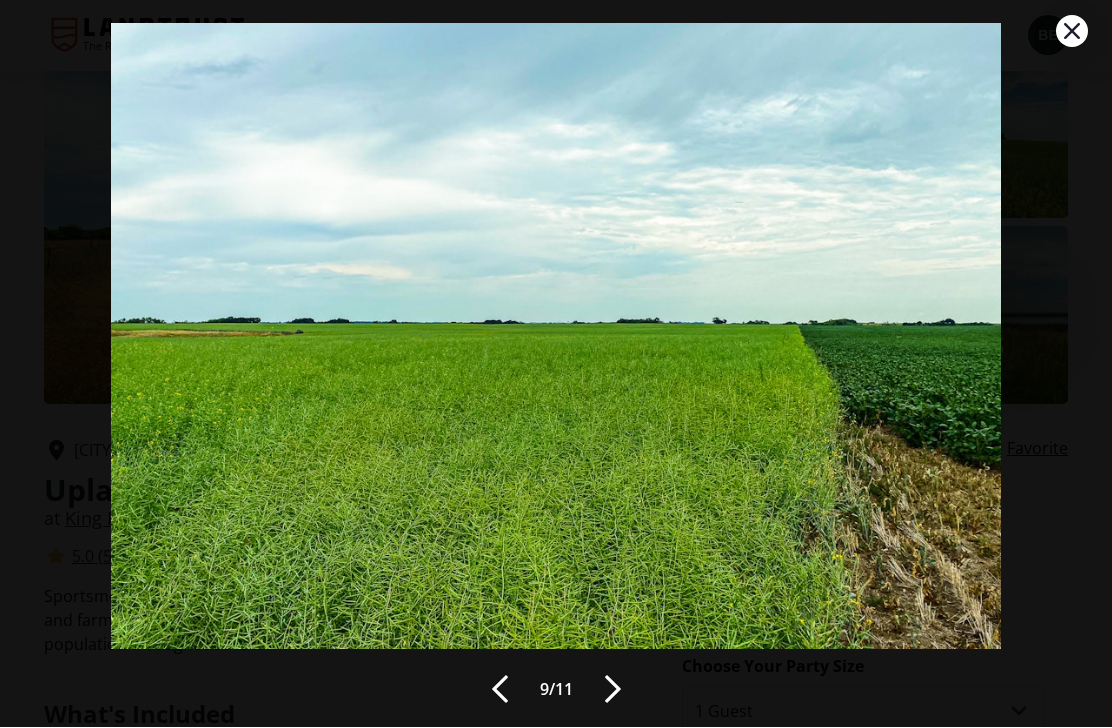 click at bounding box center [613, 690] 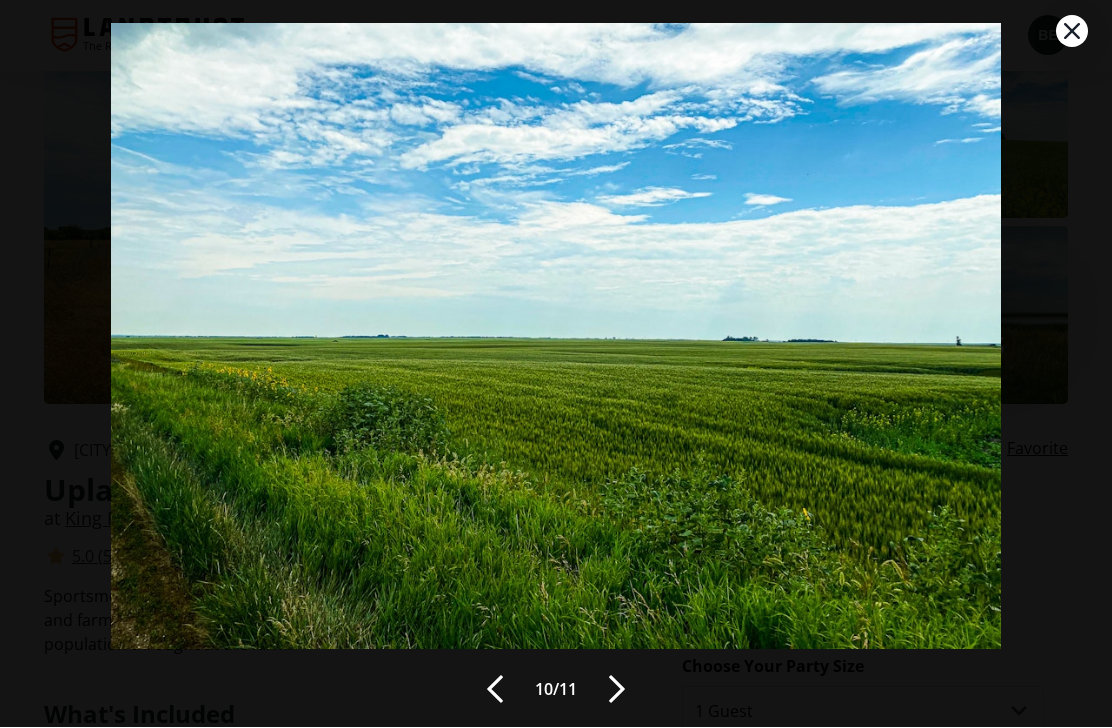 click at bounding box center [617, 690] 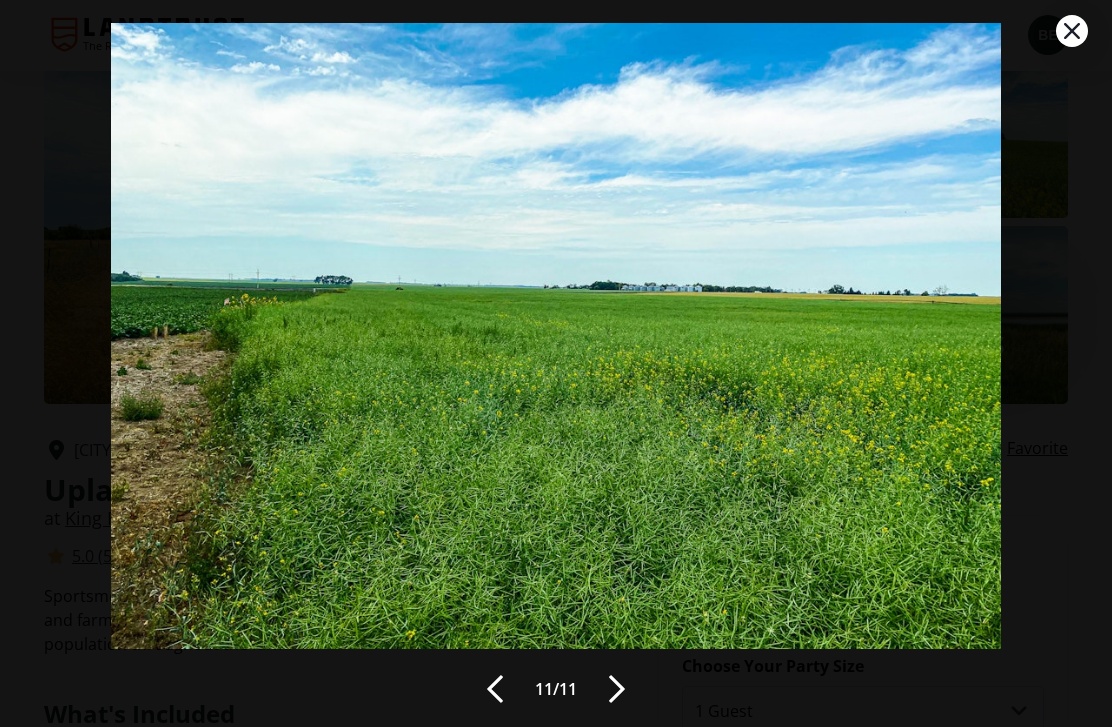 click at bounding box center (617, 690) 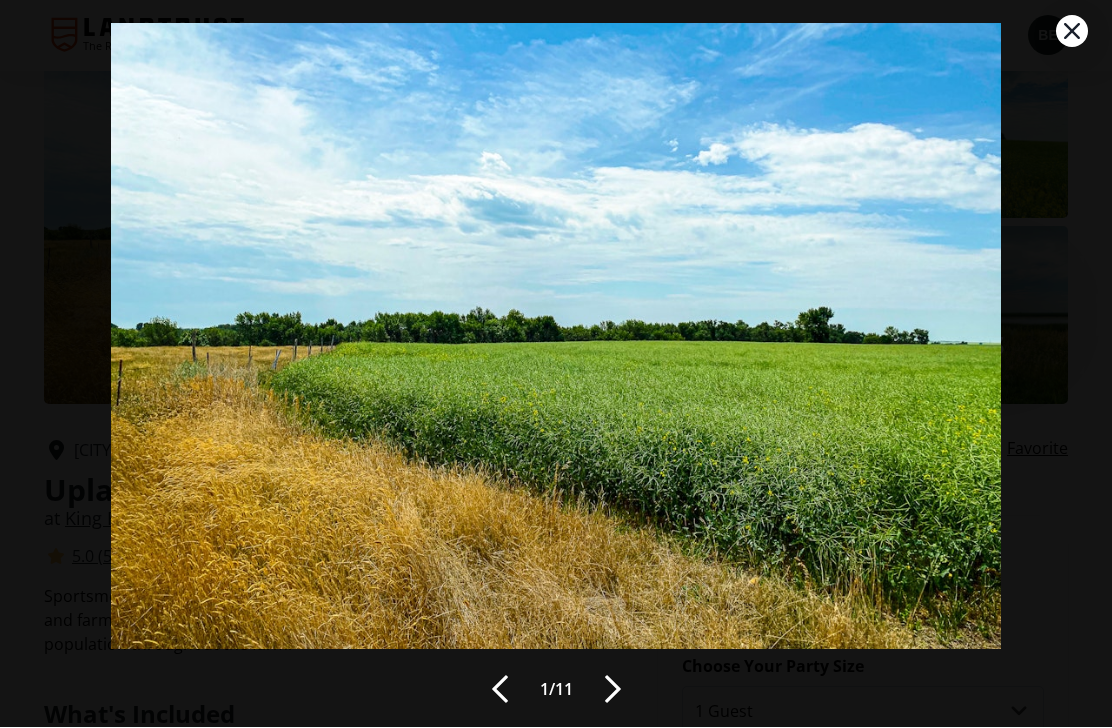 click at bounding box center (613, 690) 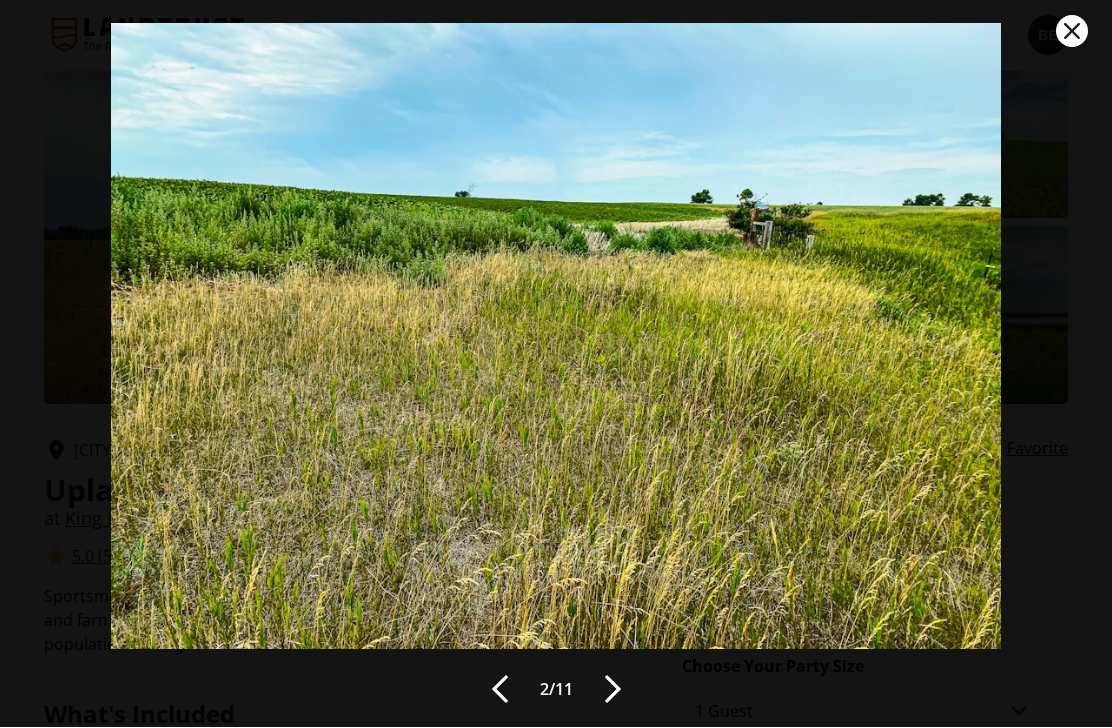 click at bounding box center (613, 690) 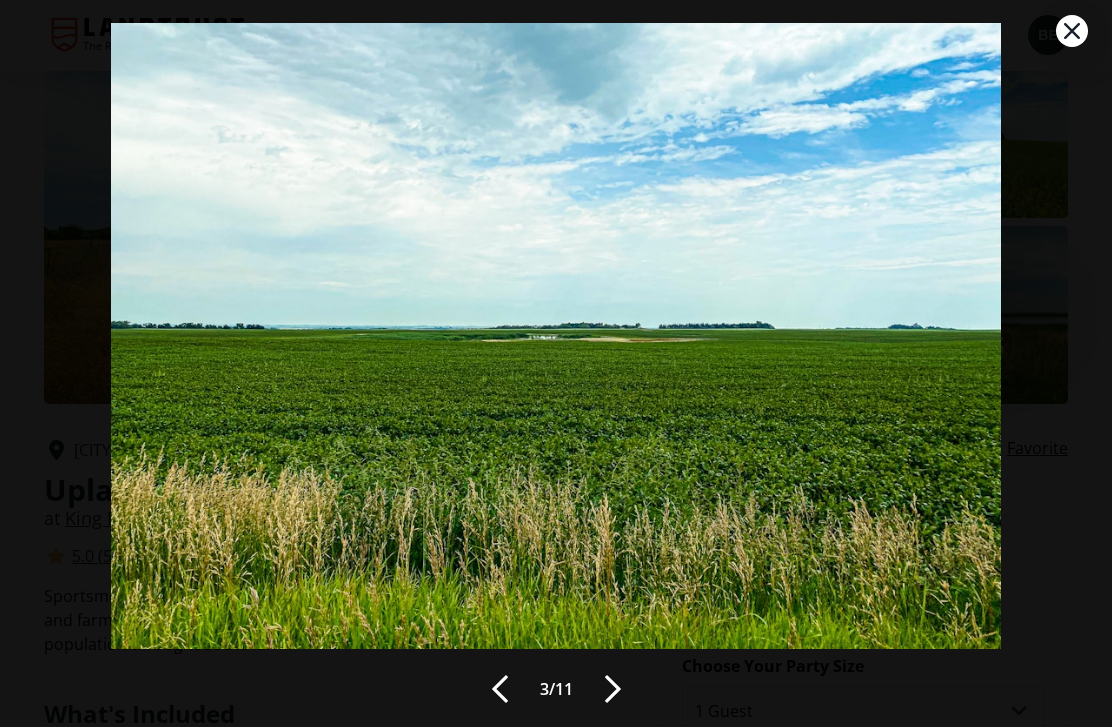 click at bounding box center [613, 690] 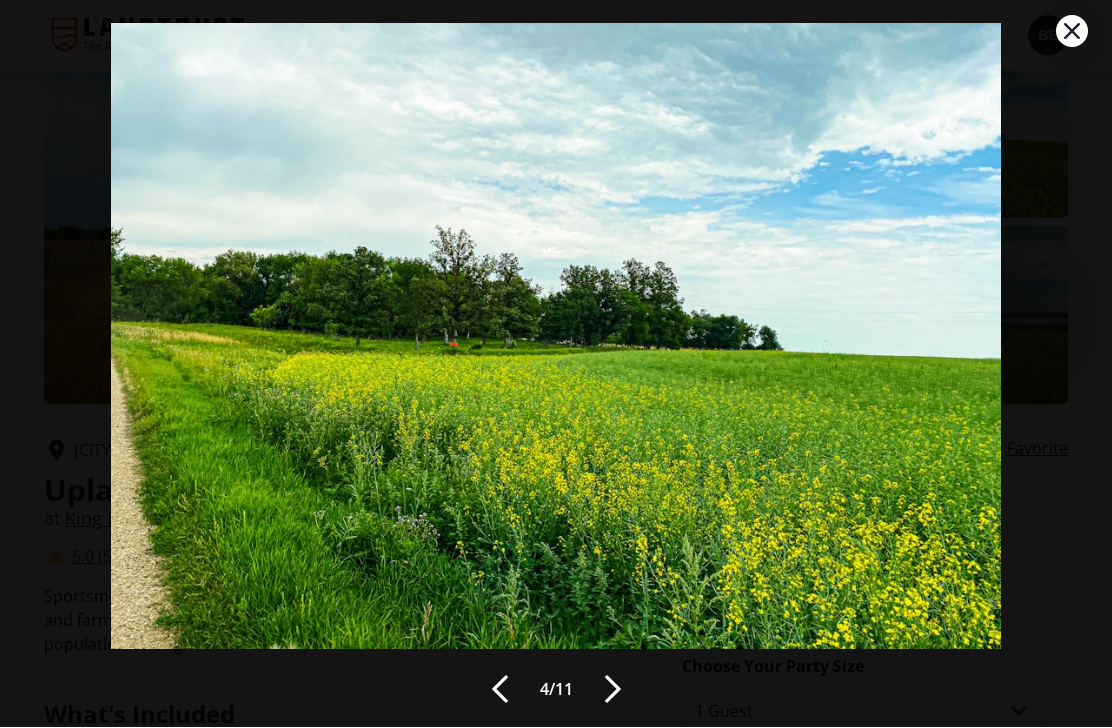 click at bounding box center (613, 690) 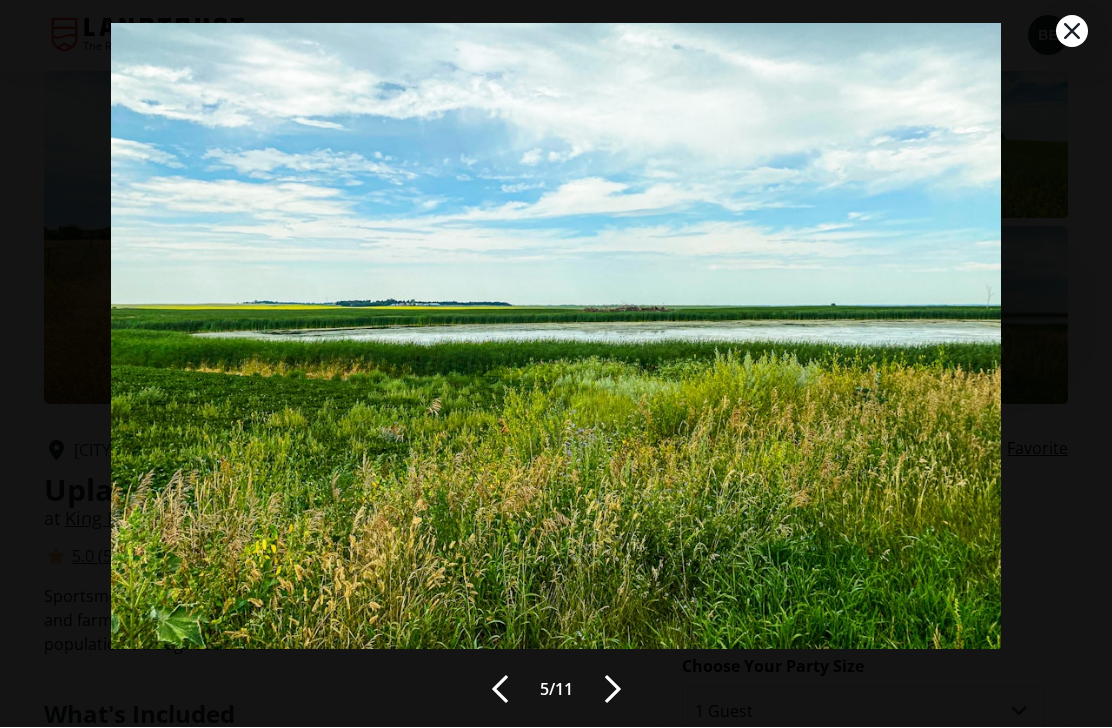 click at bounding box center (613, 690) 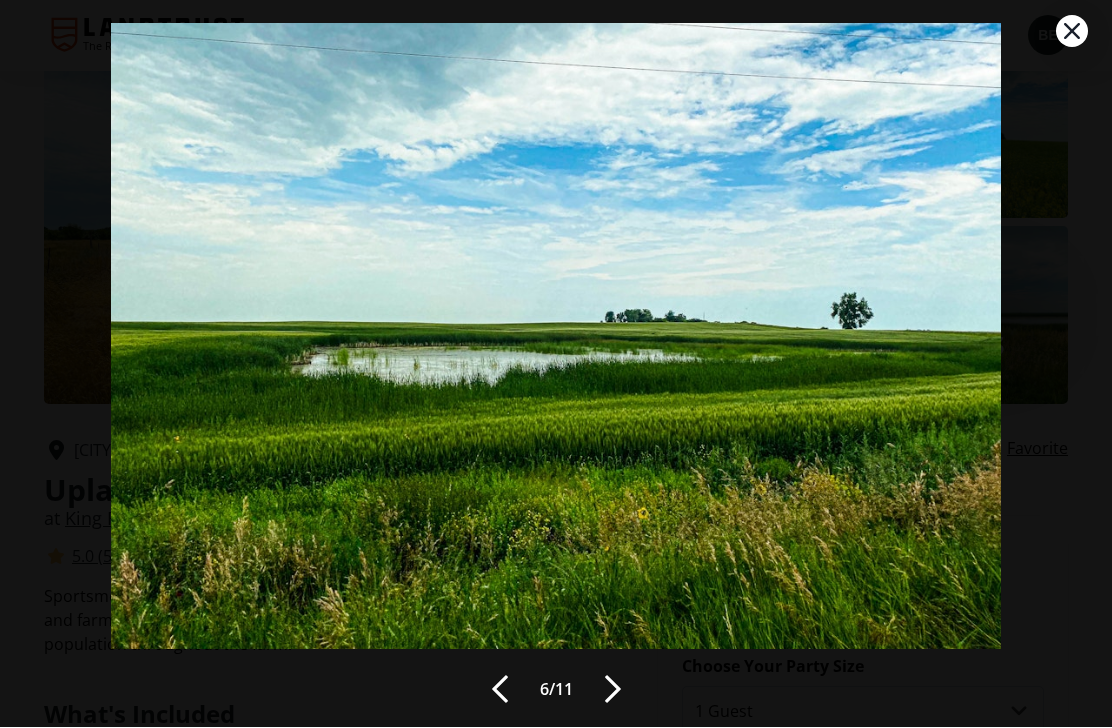 click at bounding box center [1072, 32] 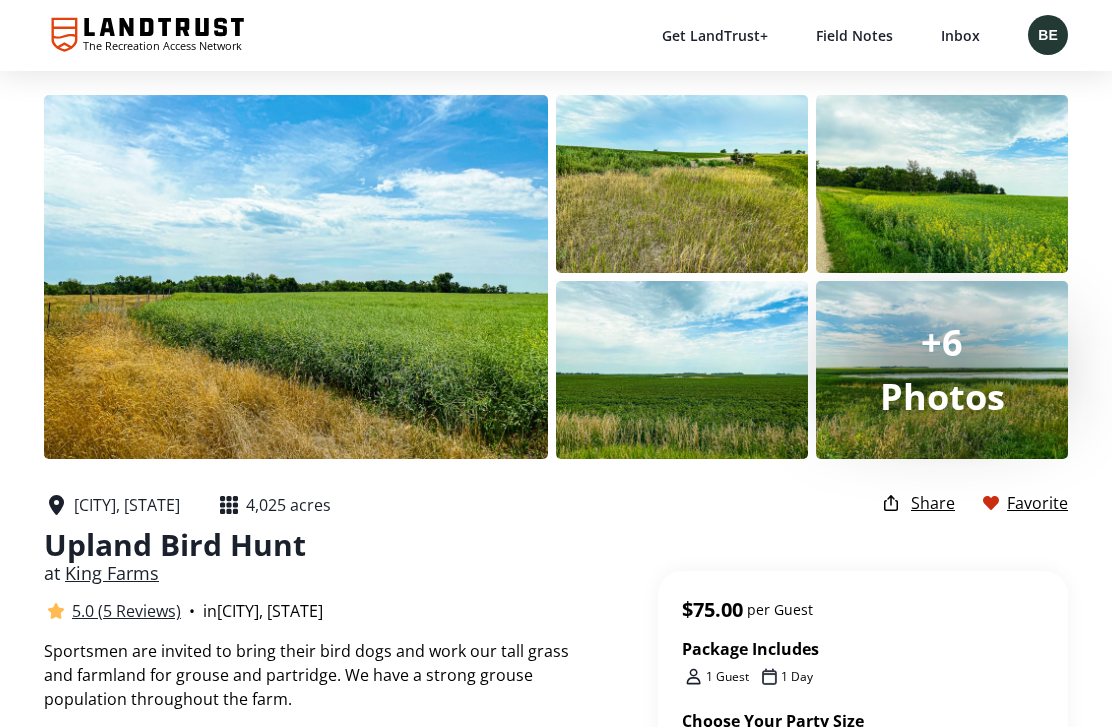 scroll, scrollTop: 55, scrollLeft: 0, axis: vertical 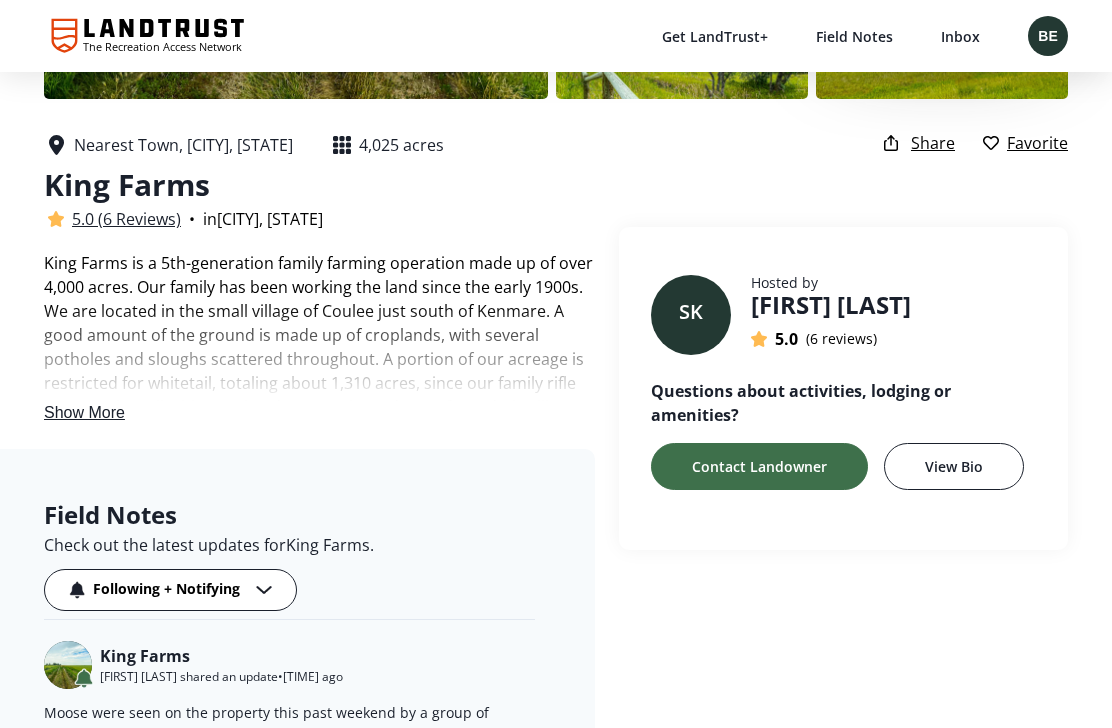 click on "Show More" at bounding box center [84, 412] 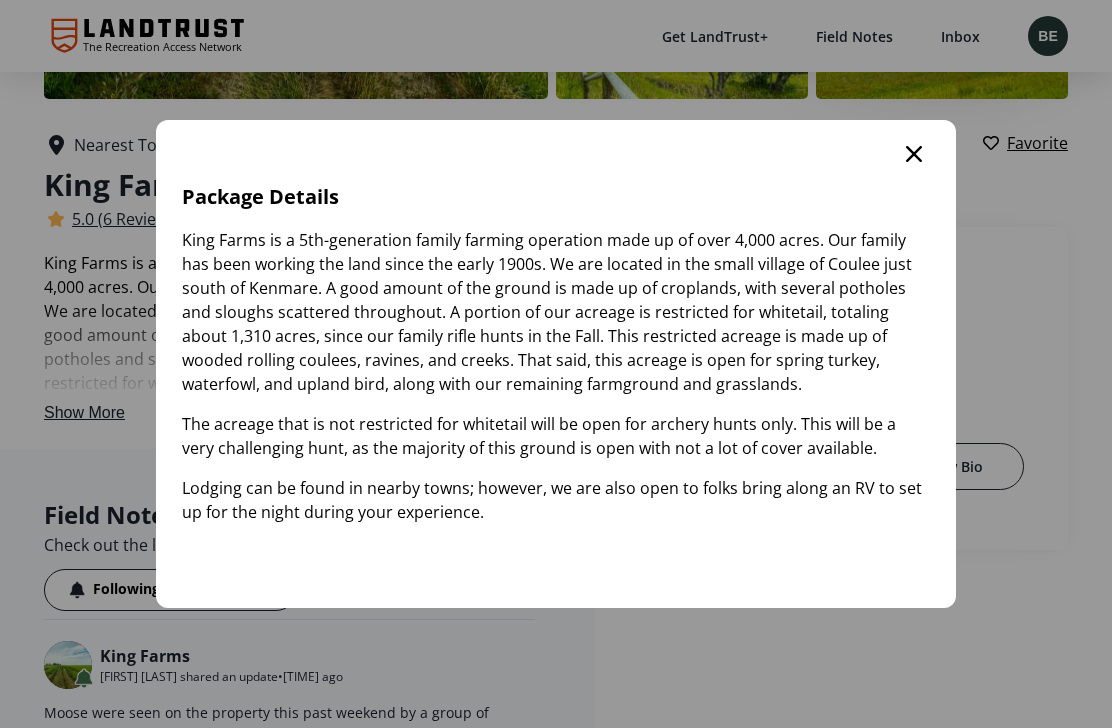 scroll, scrollTop: 0, scrollLeft: 0, axis: both 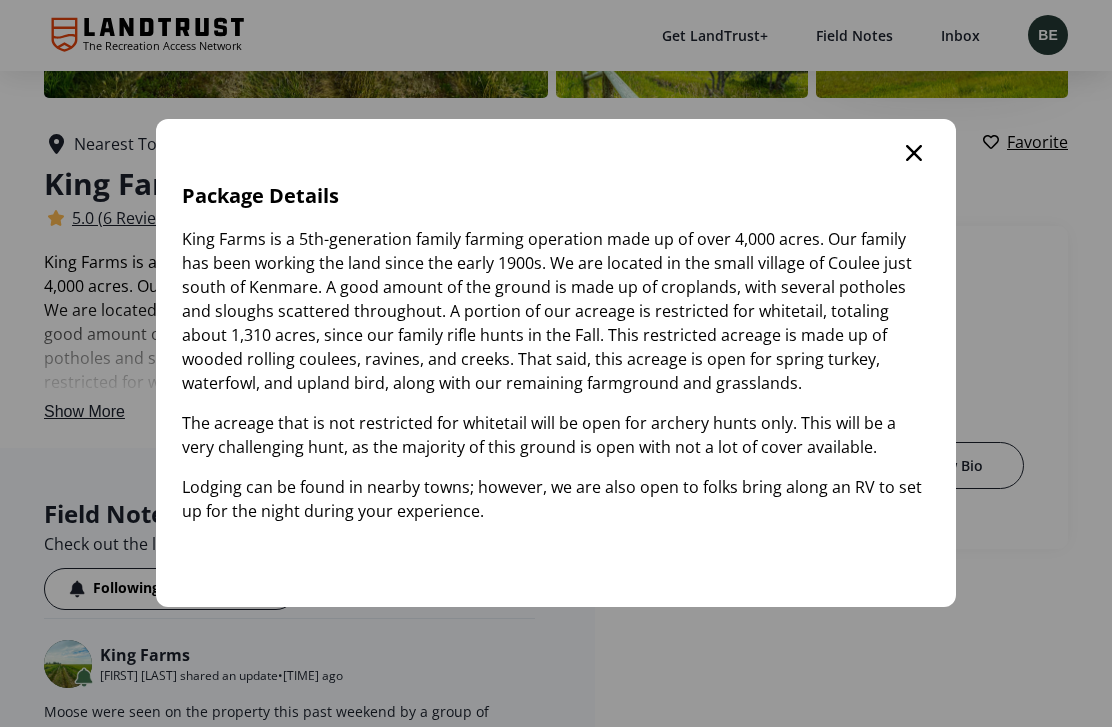 click 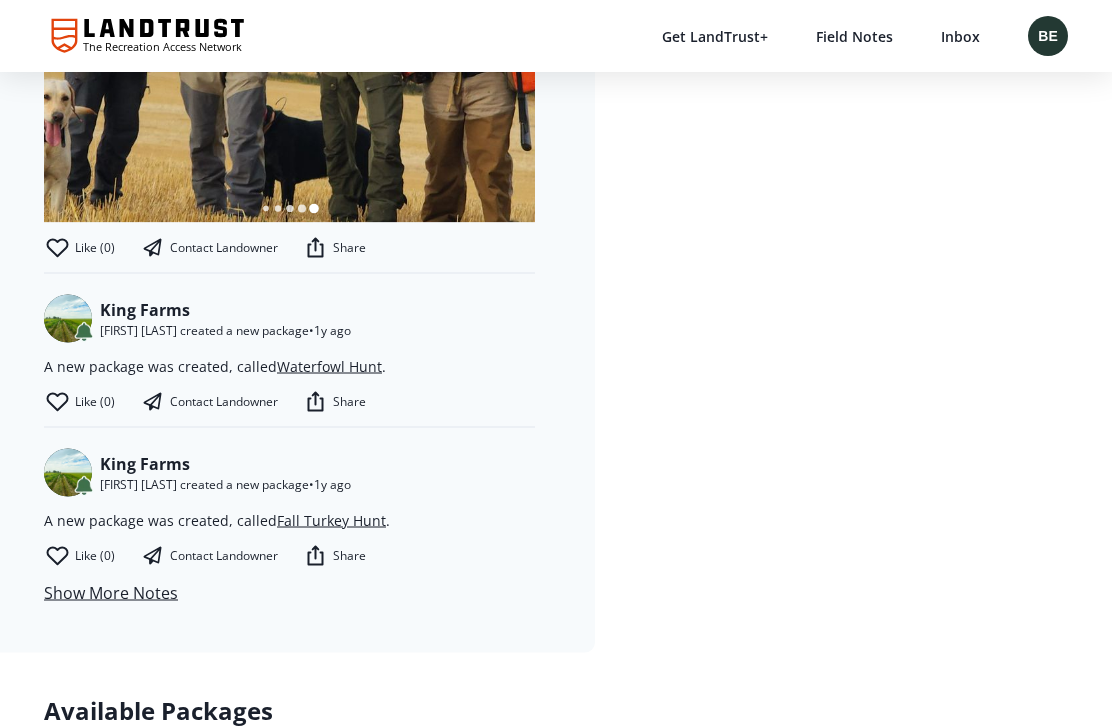scroll, scrollTop: 1971, scrollLeft: 0, axis: vertical 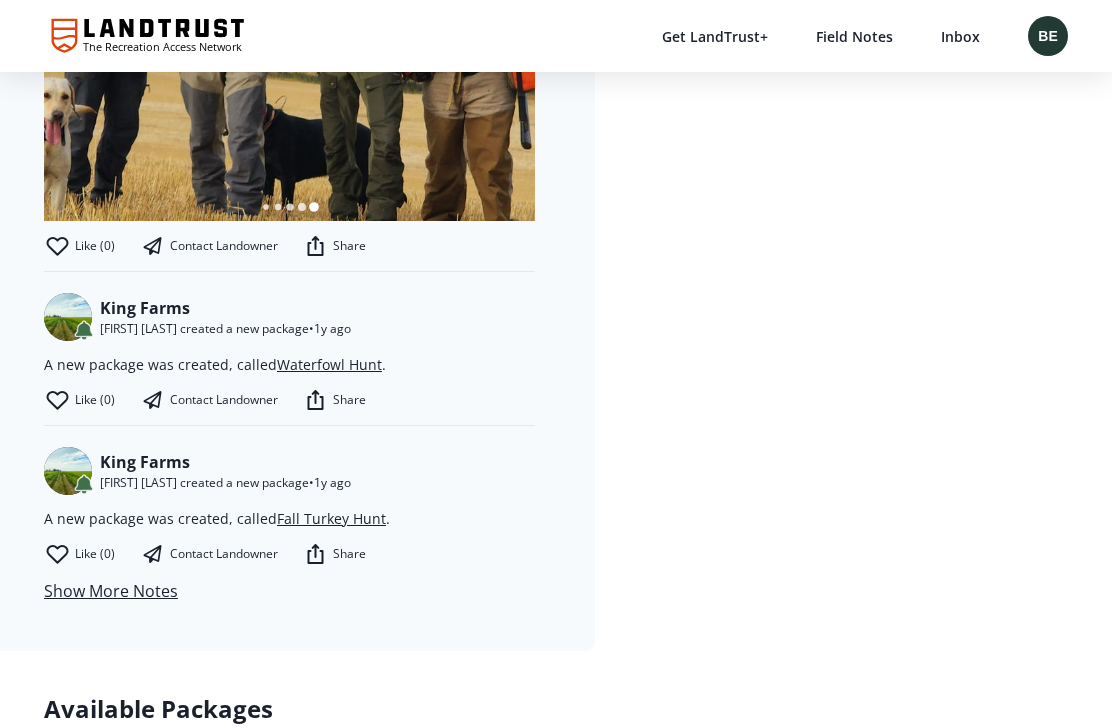 click on "A new package was created, called  Waterfowl Hunt ." at bounding box center (215, 364) 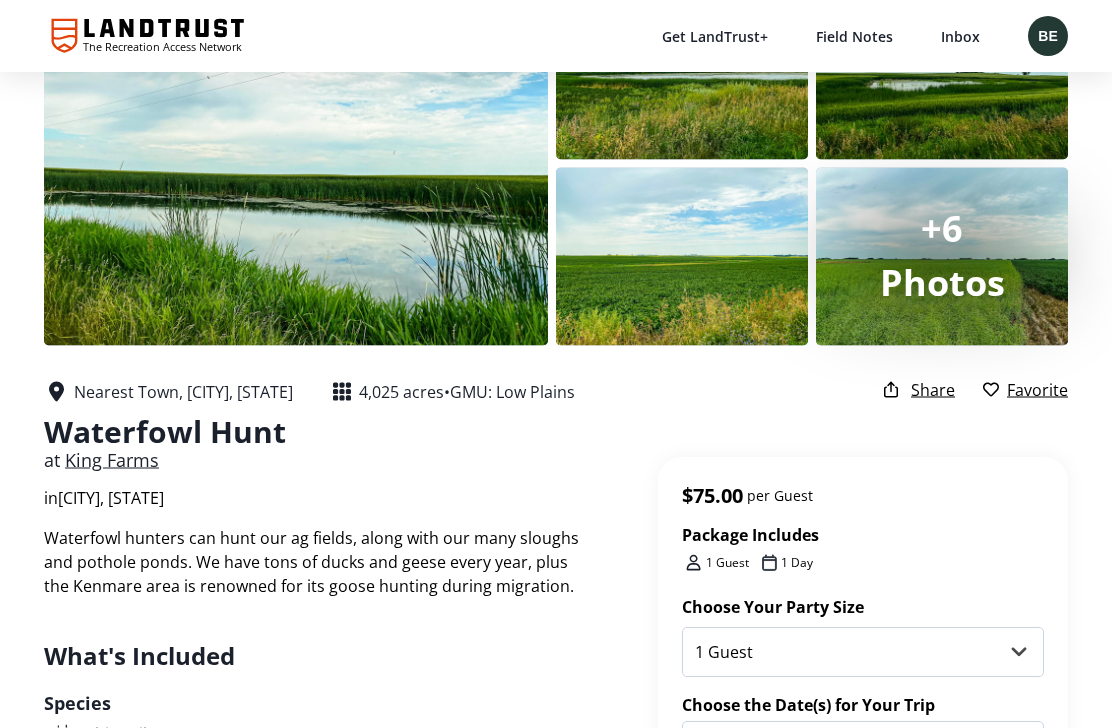 scroll, scrollTop: 0, scrollLeft: 0, axis: both 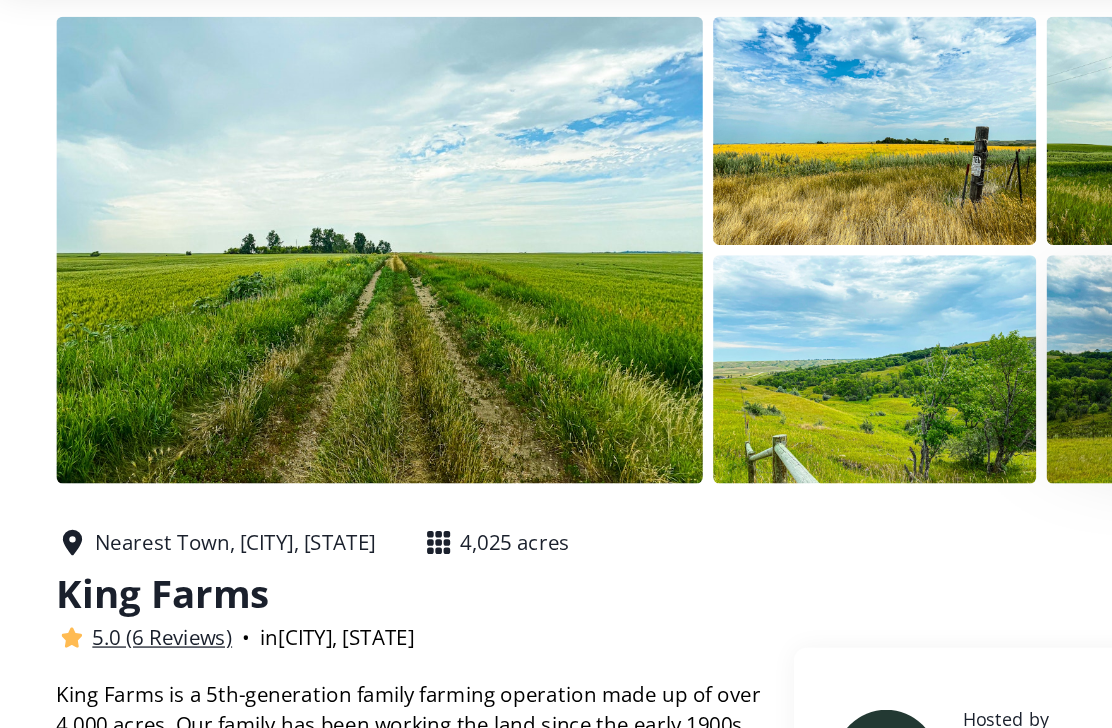 click at bounding box center [682, 371] 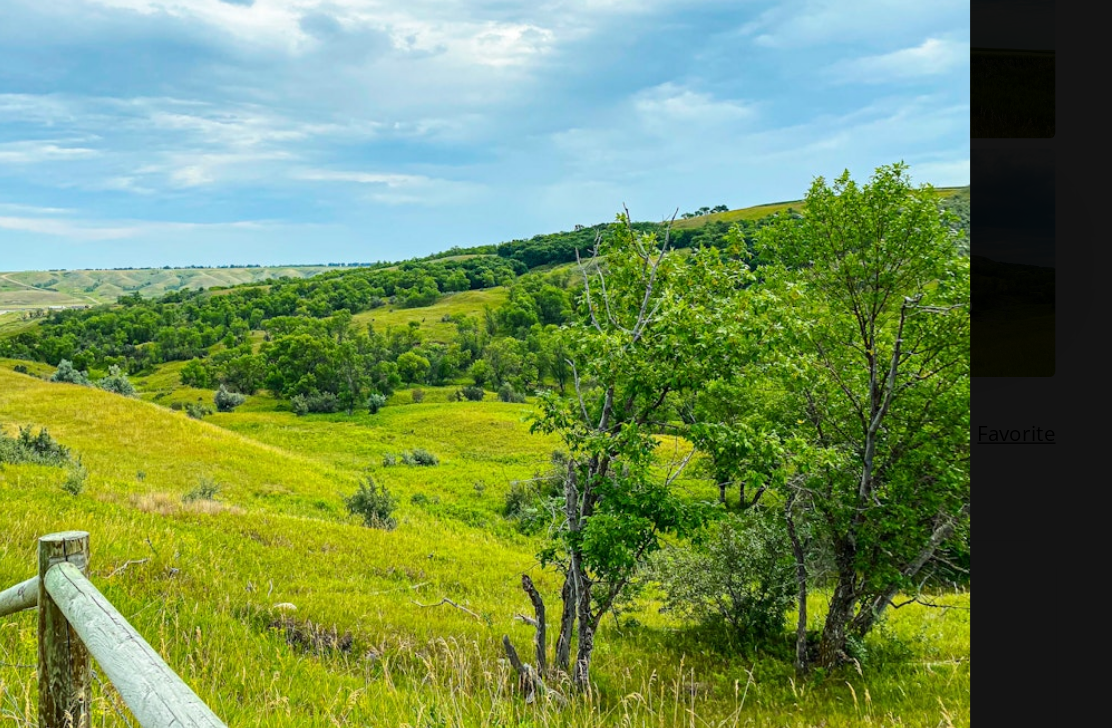 scroll, scrollTop: 0, scrollLeft: 0, axis: both 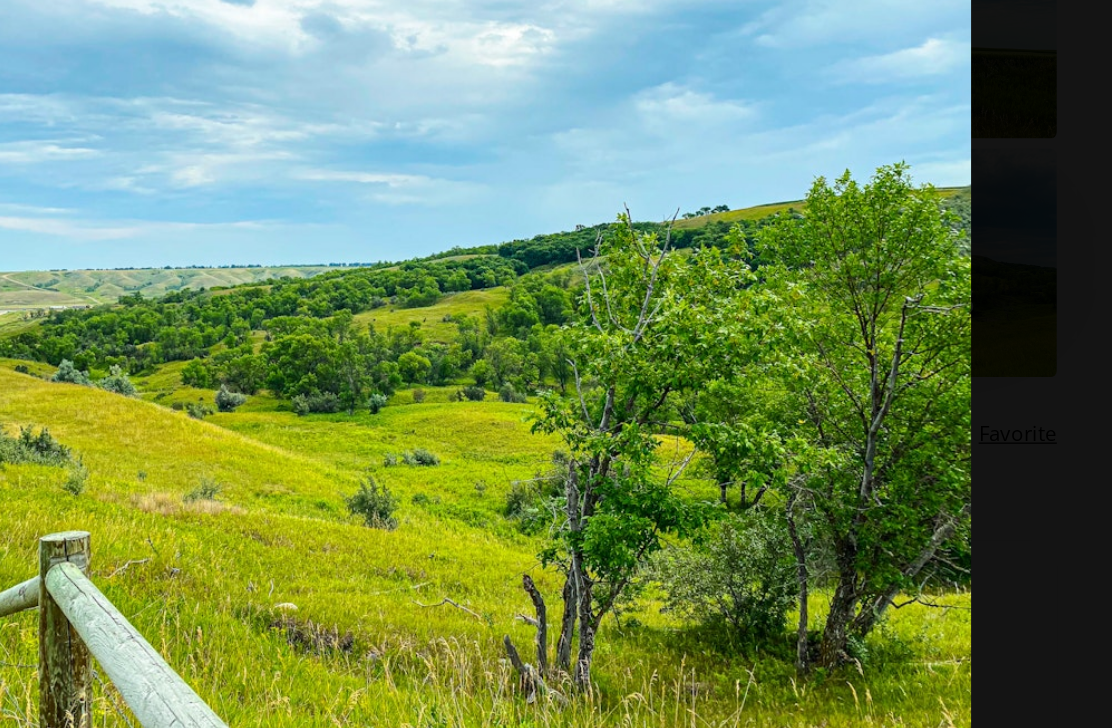 click on "3 / 48" at bounding box center (556, 364) 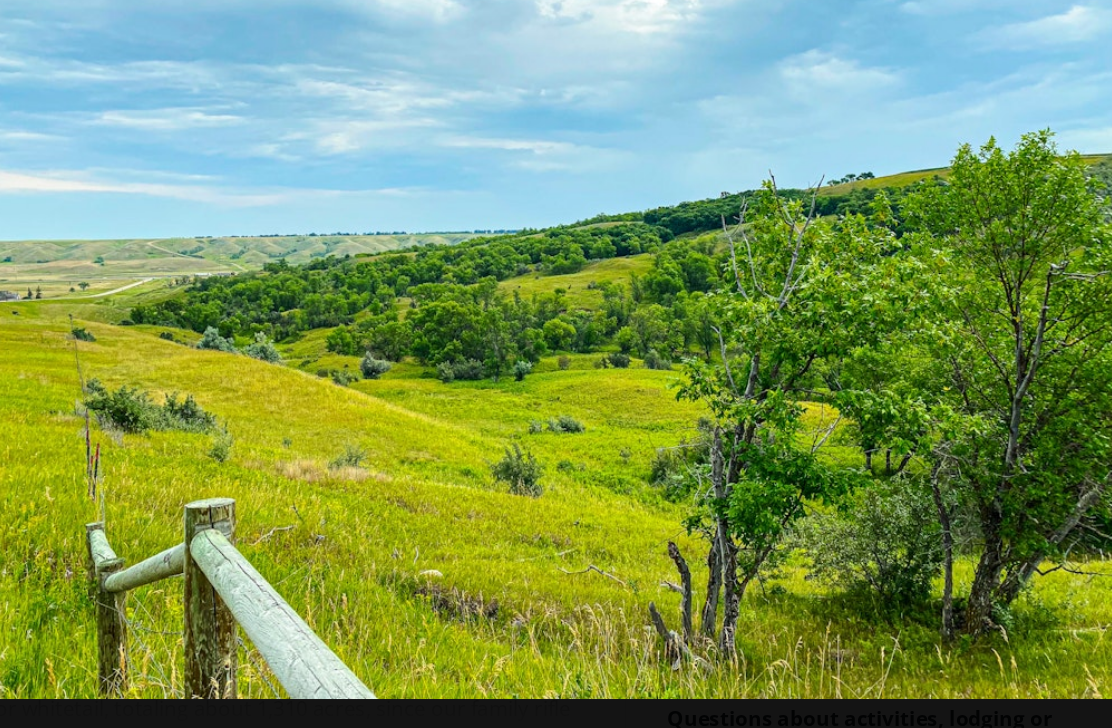 scroll, scrollTop: 0, scrollLeft: 0, axis: both 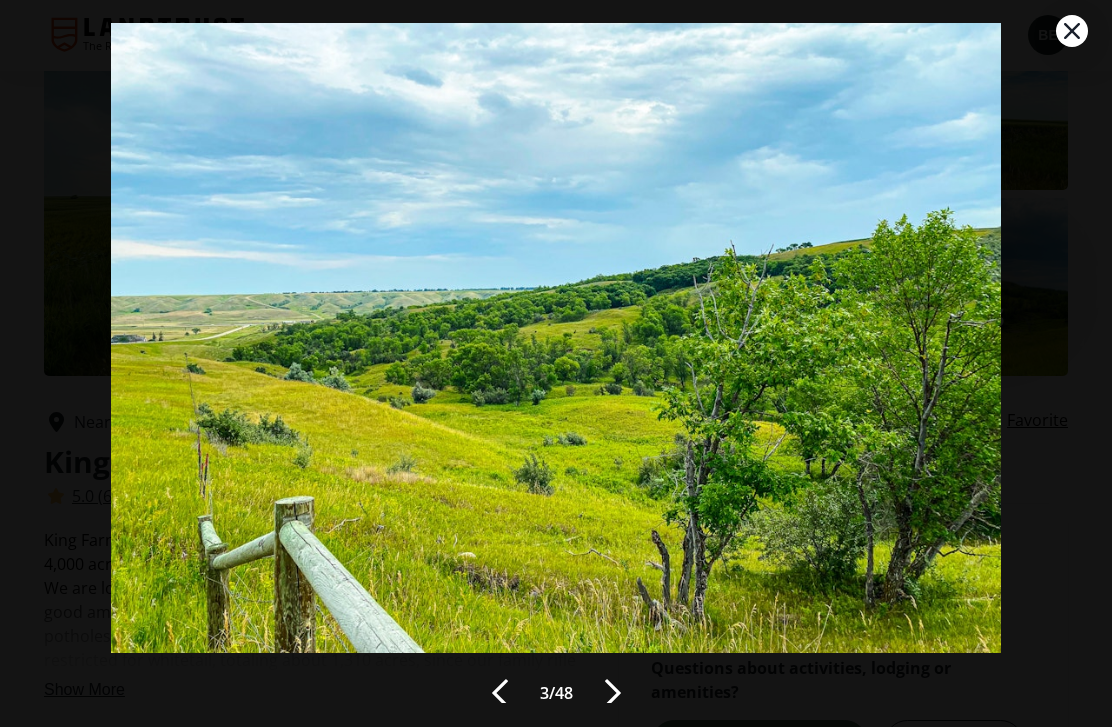 click at bounding box center [613, 694] 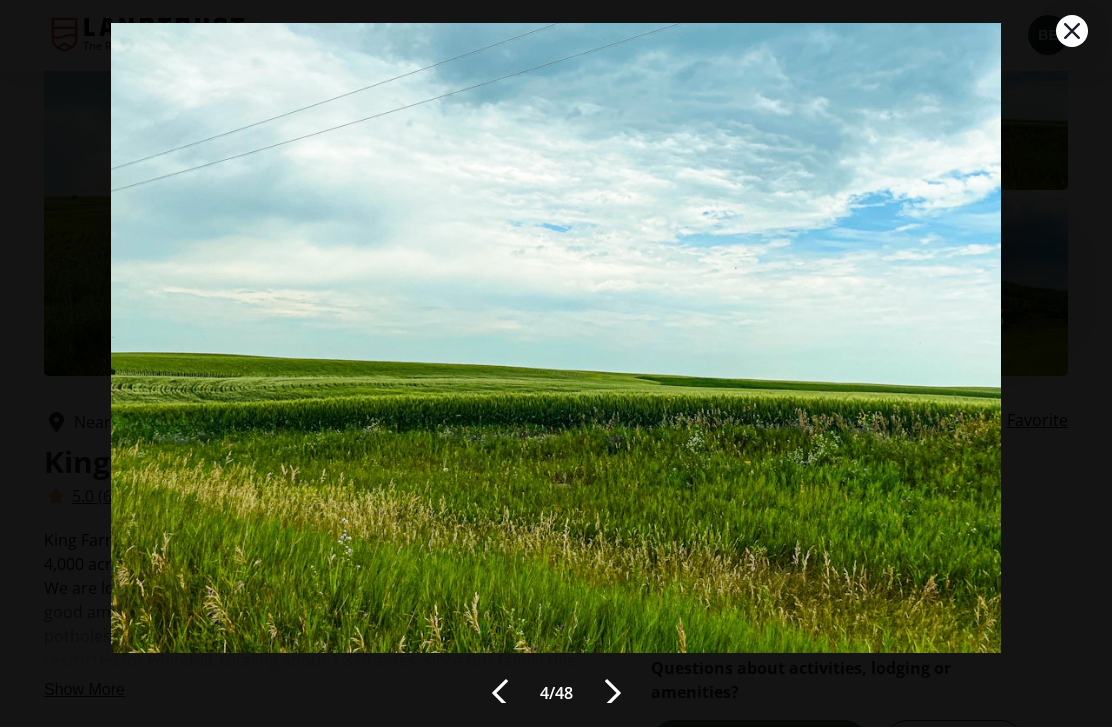 click at bounding box center [613, 694] 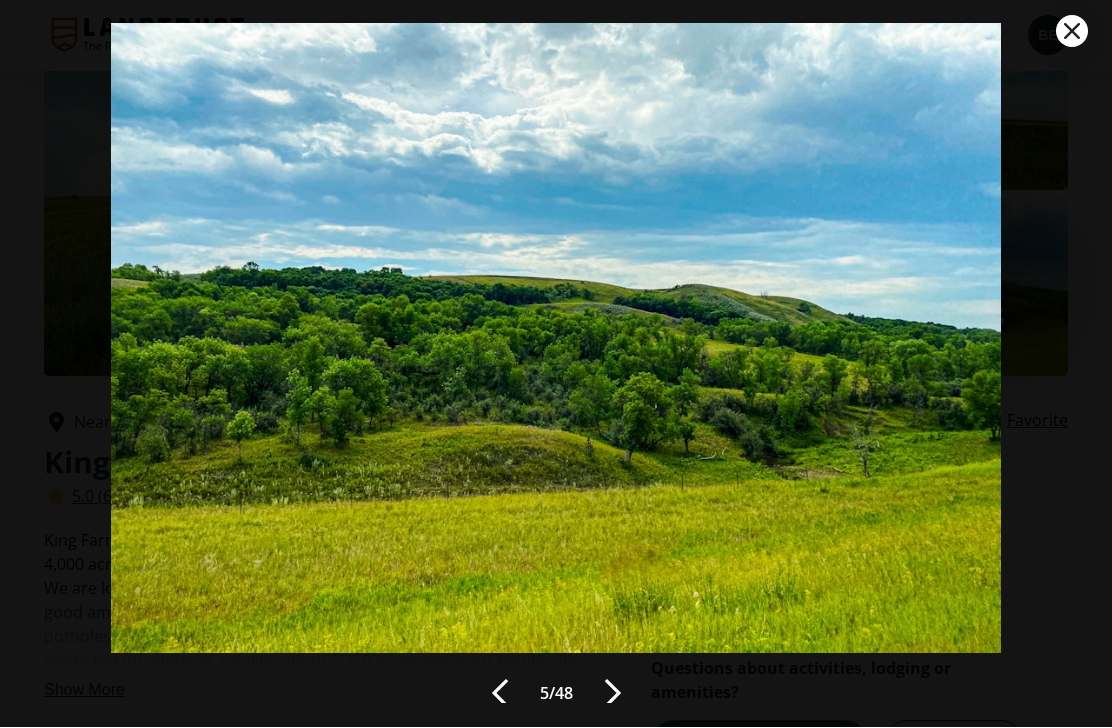 click at bounding box center (613, 694) 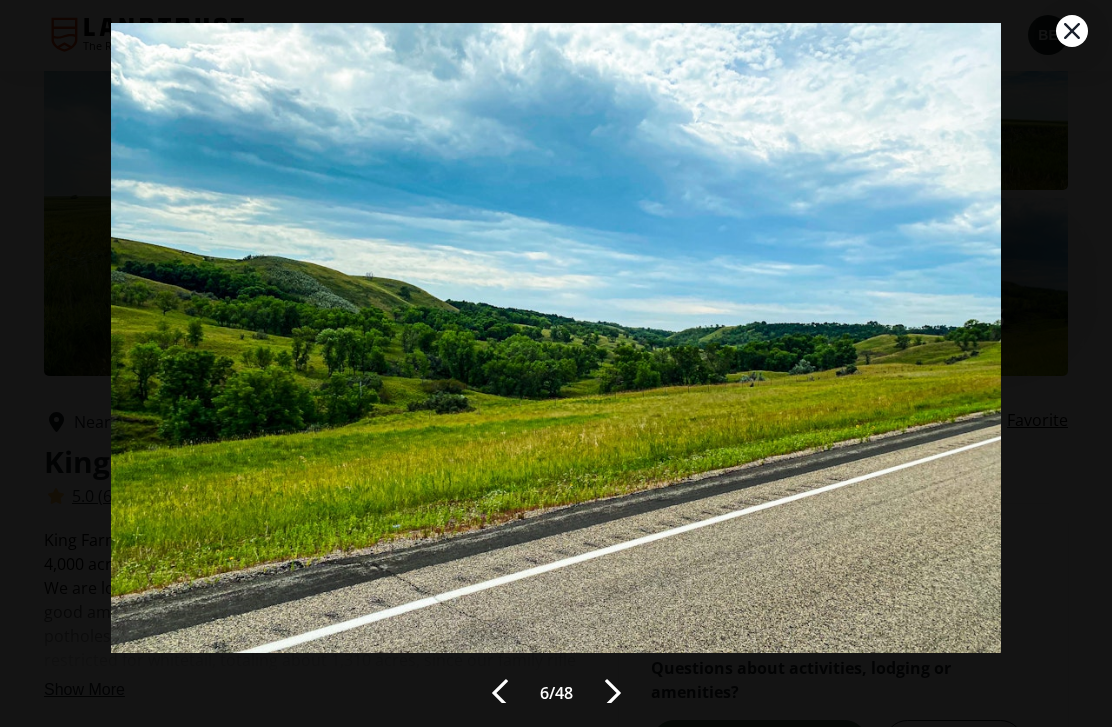 click at bounding box center (613, 694) 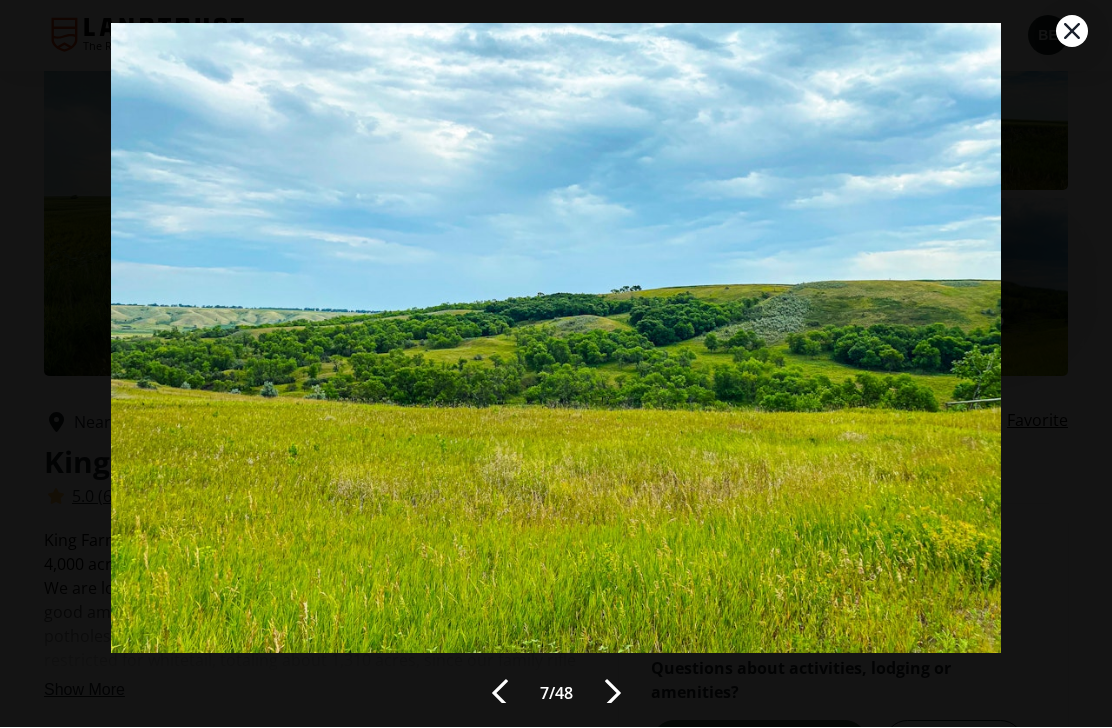 click at bounding box center (613, 694) 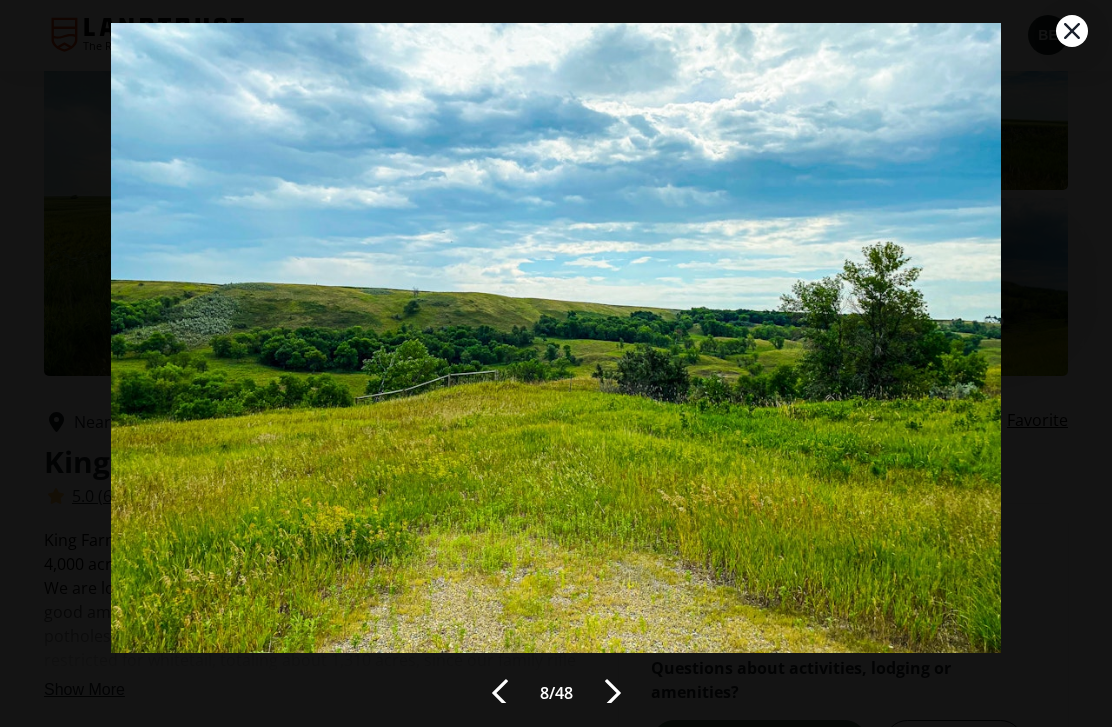 click at bounding box center [613, 694] 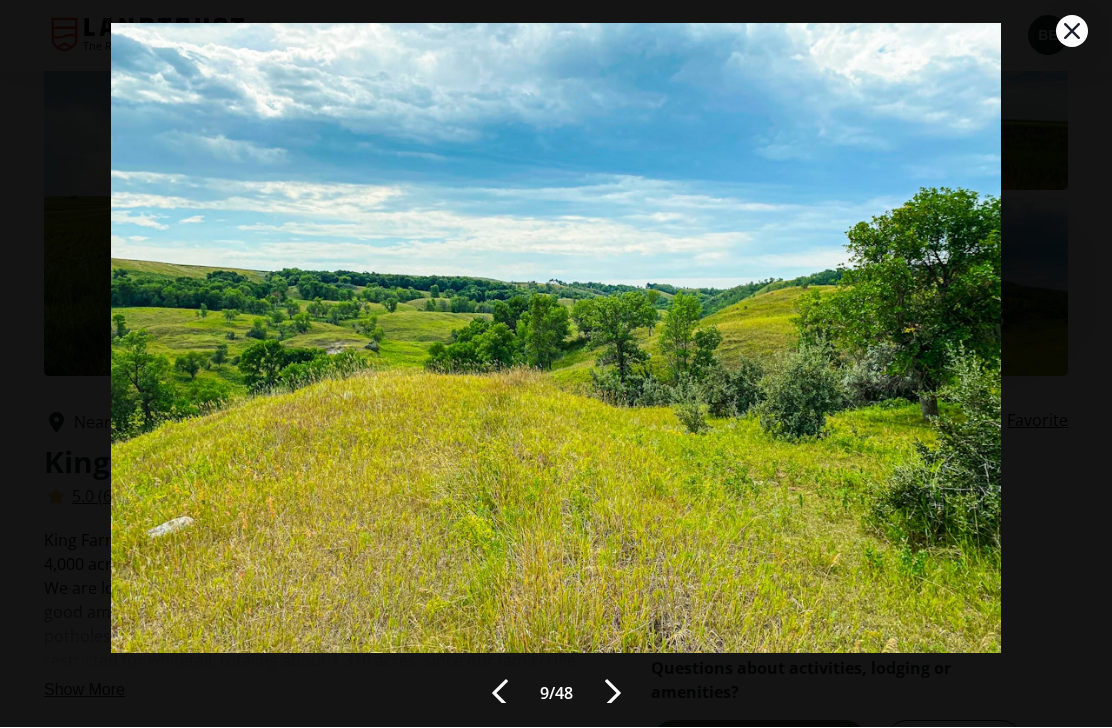 click at bounding box center (613, 694) 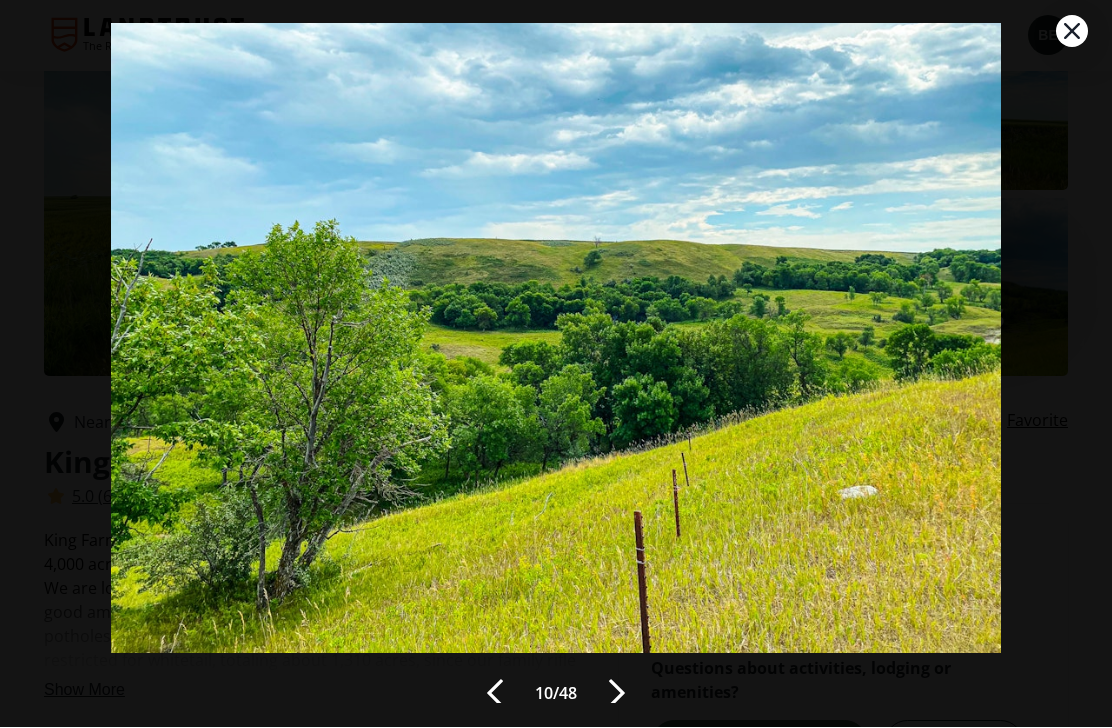 click at bounding box center (617, 694) 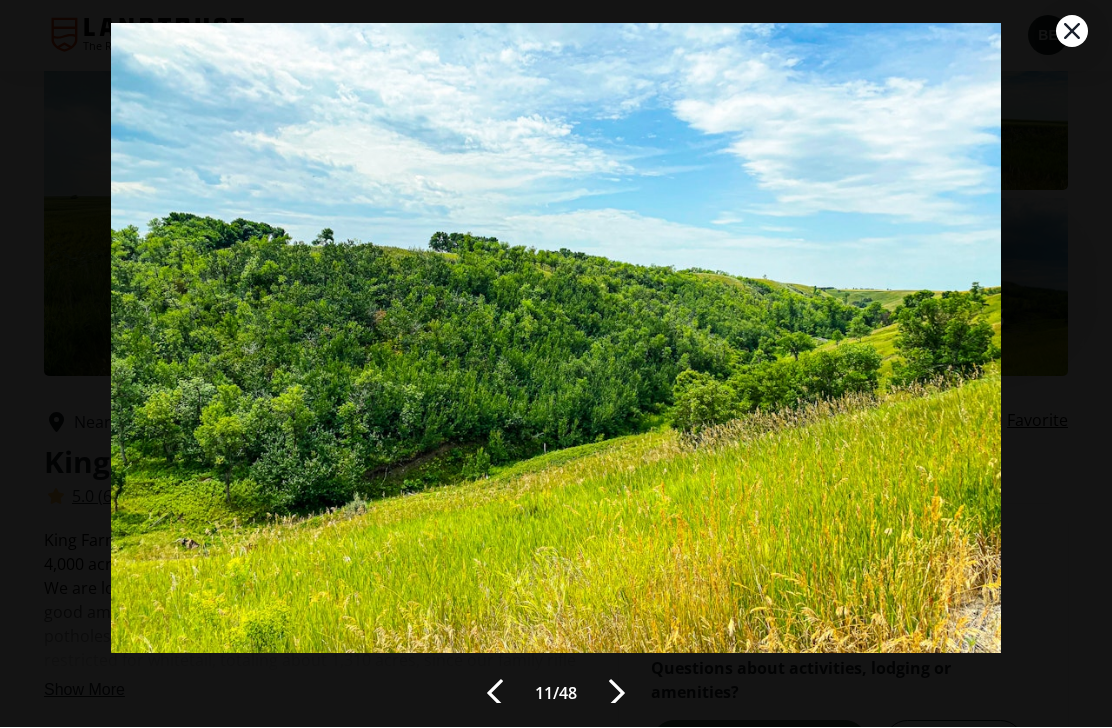 click at bounding box center [617, 694] 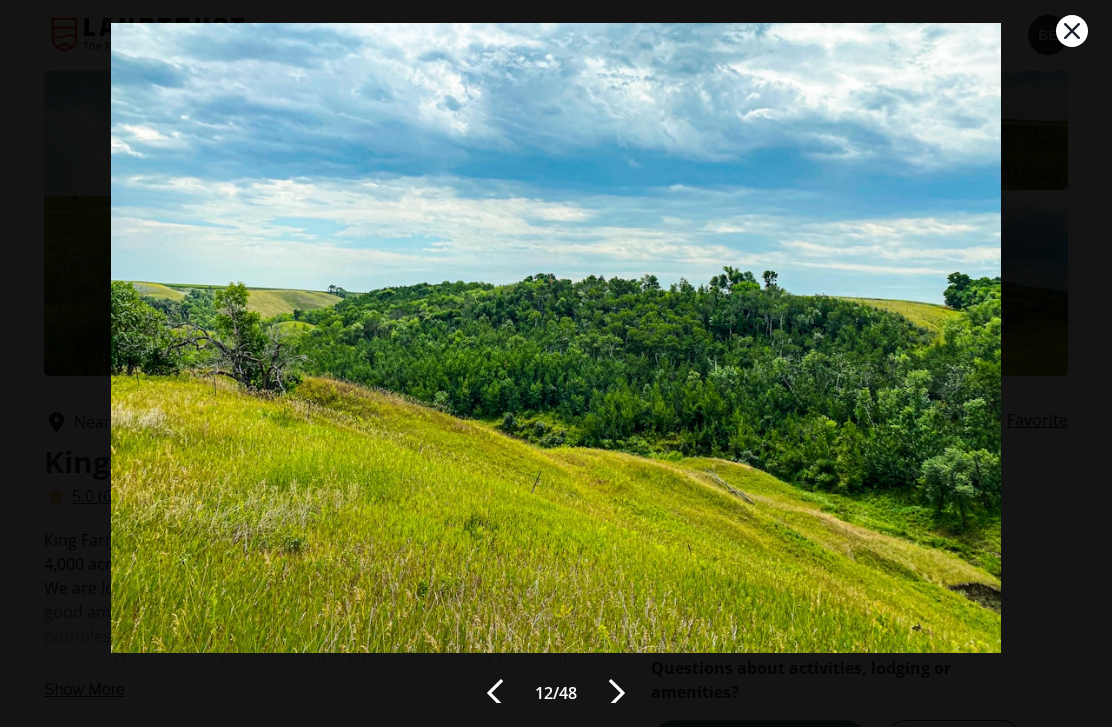 click at bounding box center [617, 694] 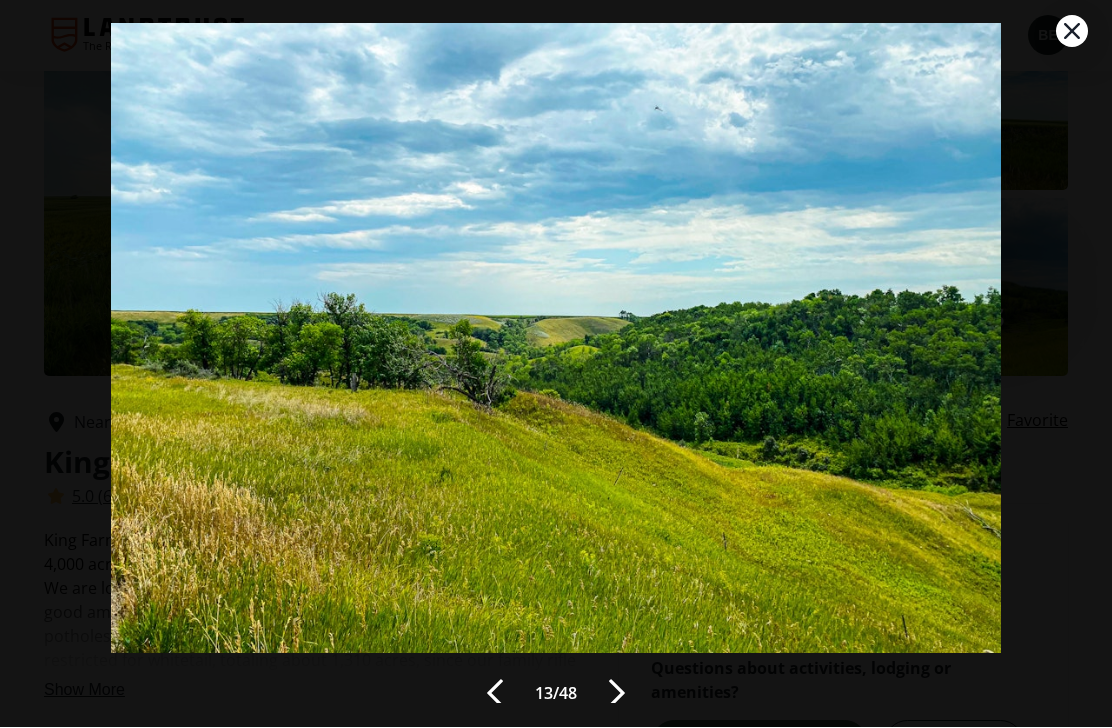 click at bounding box center (617, 694) 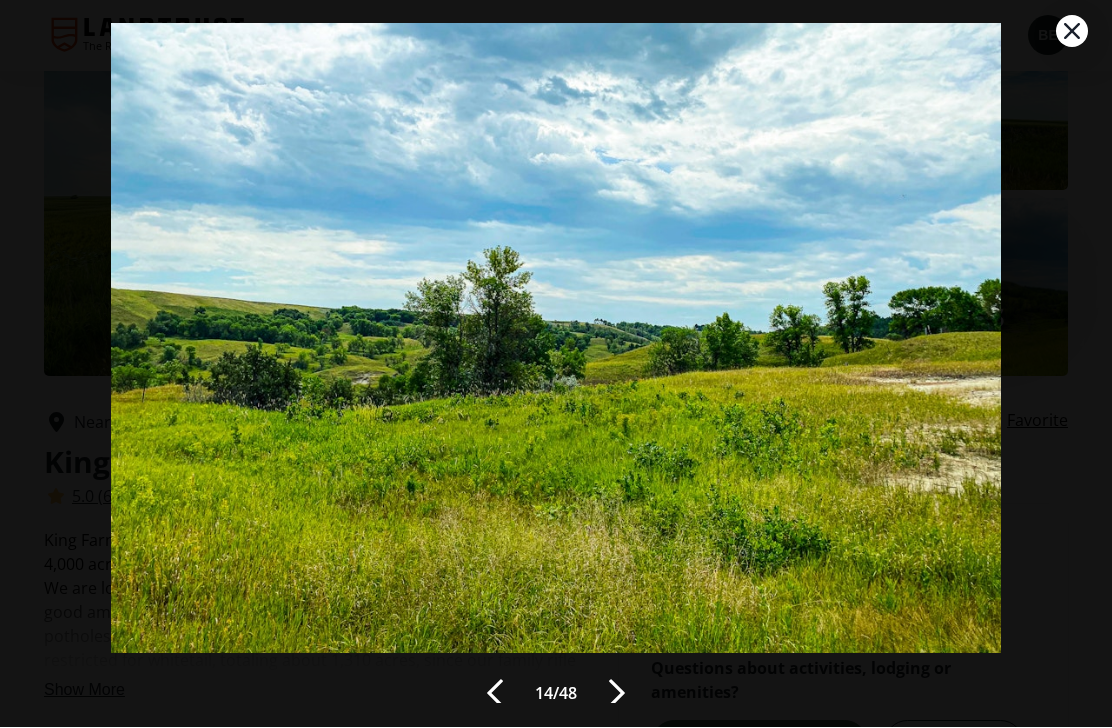 click at bounding box center (617, 694) 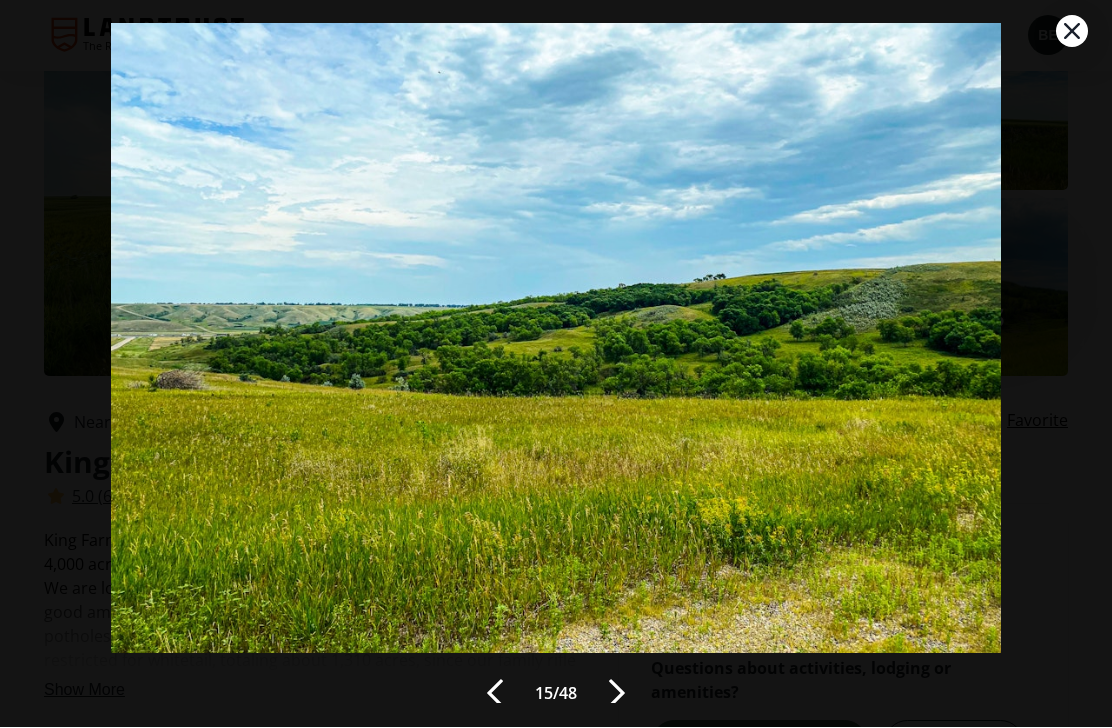 click at bounding box center [617, 694] 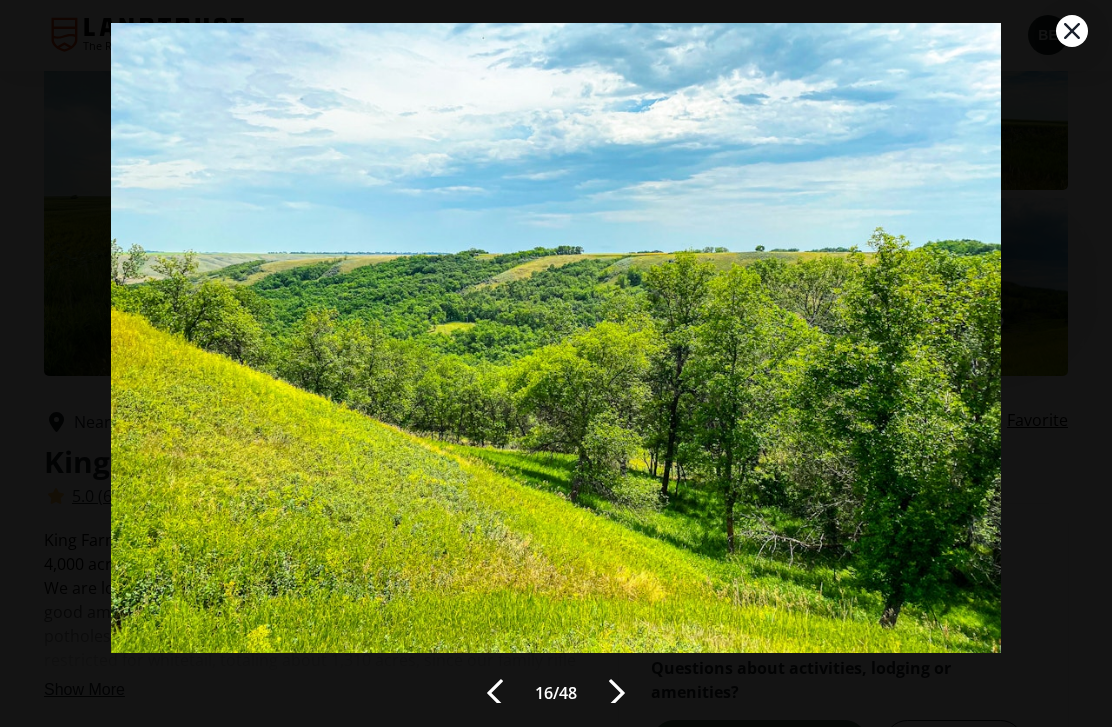click at bounding box center [617, 694] 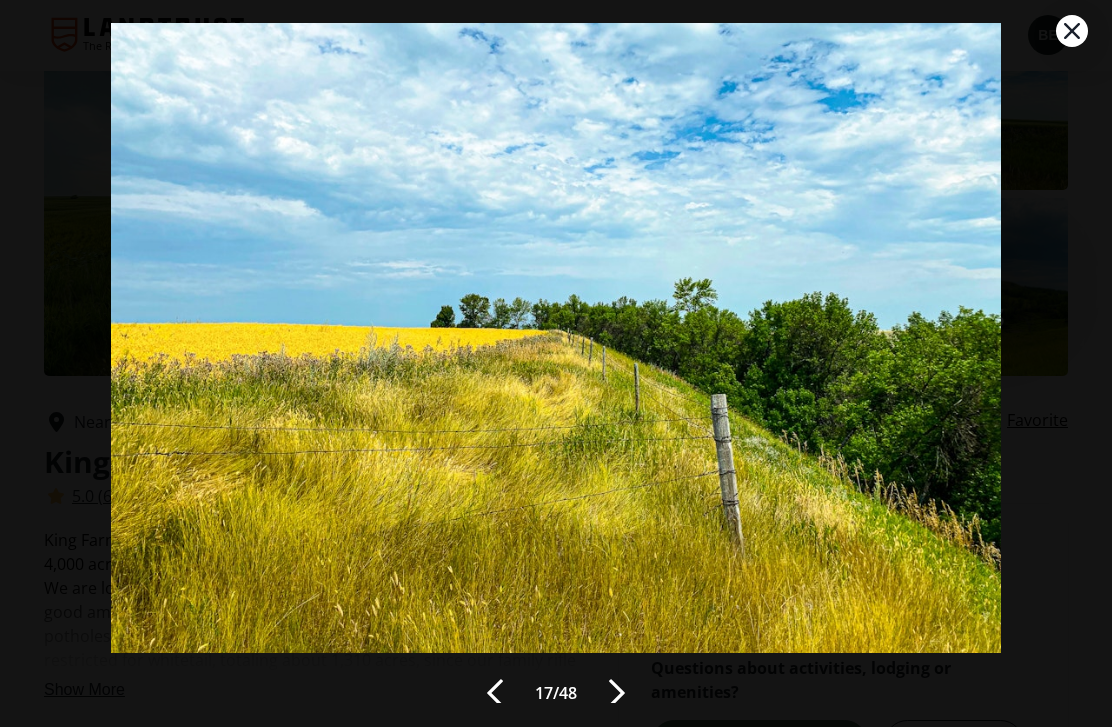 click at bounding box center (617, 694) 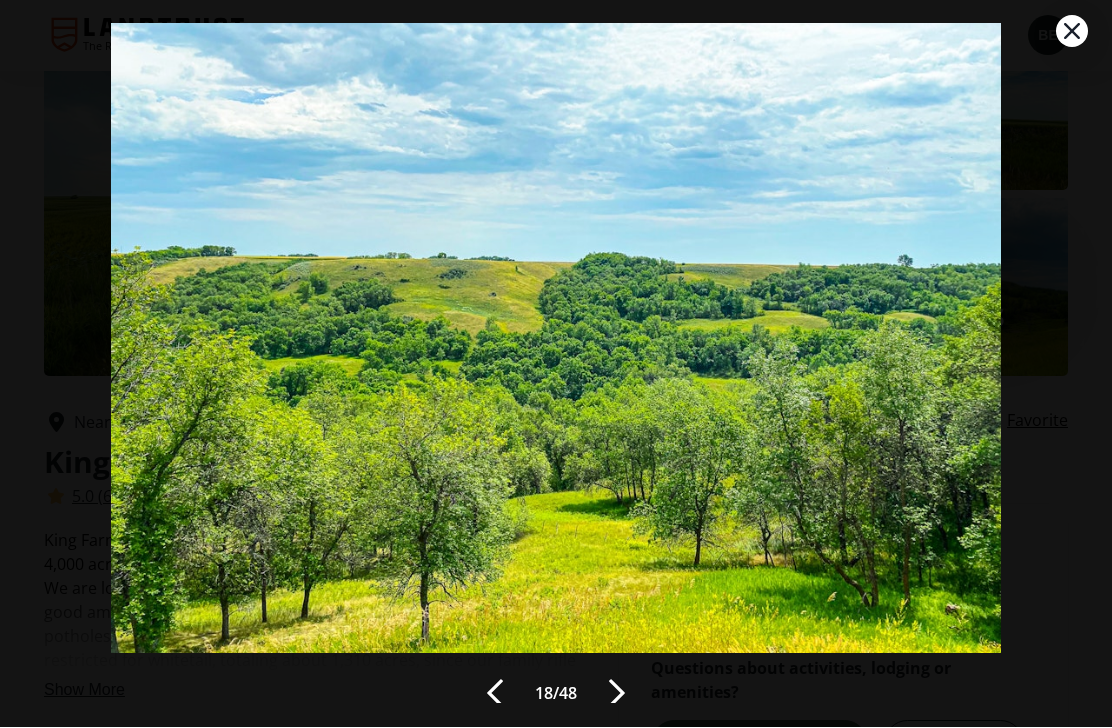 click at bounding box center (617, 694) 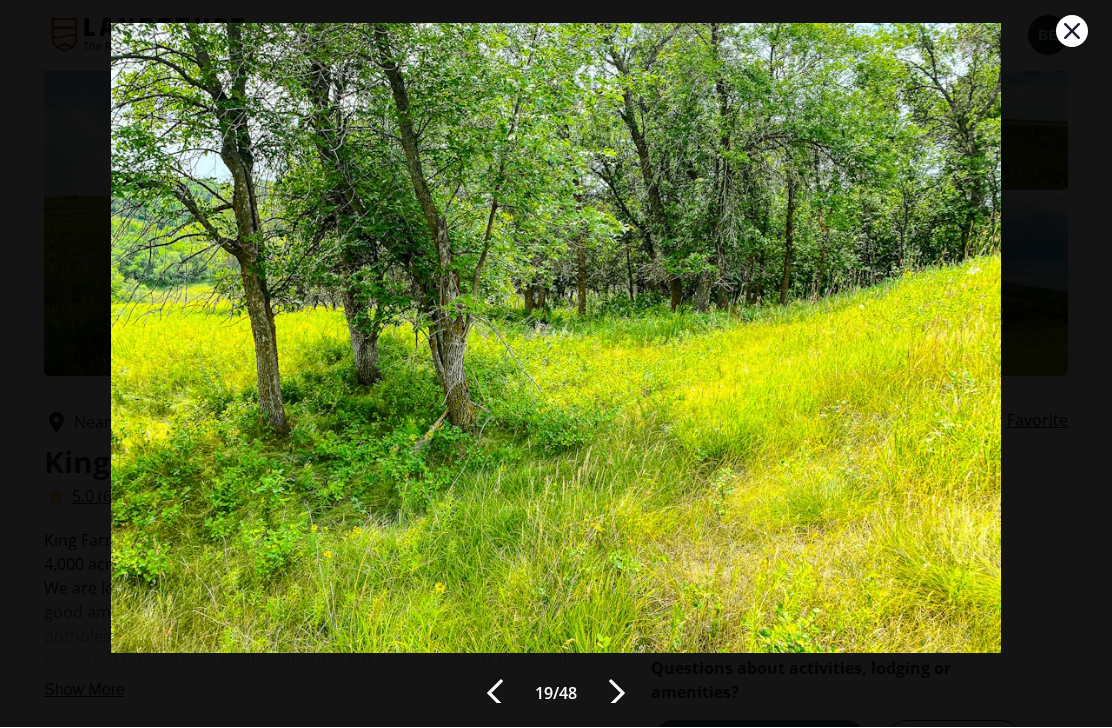 click at bounding box center (617, 694) 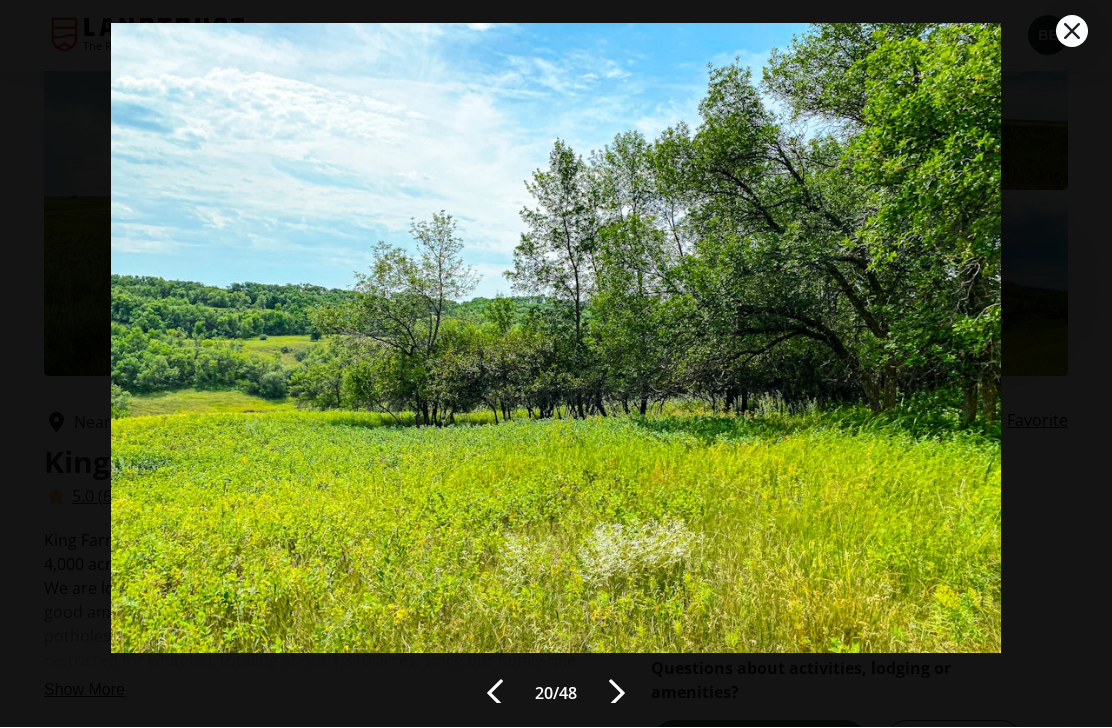 click at bounding box center (617, 694) 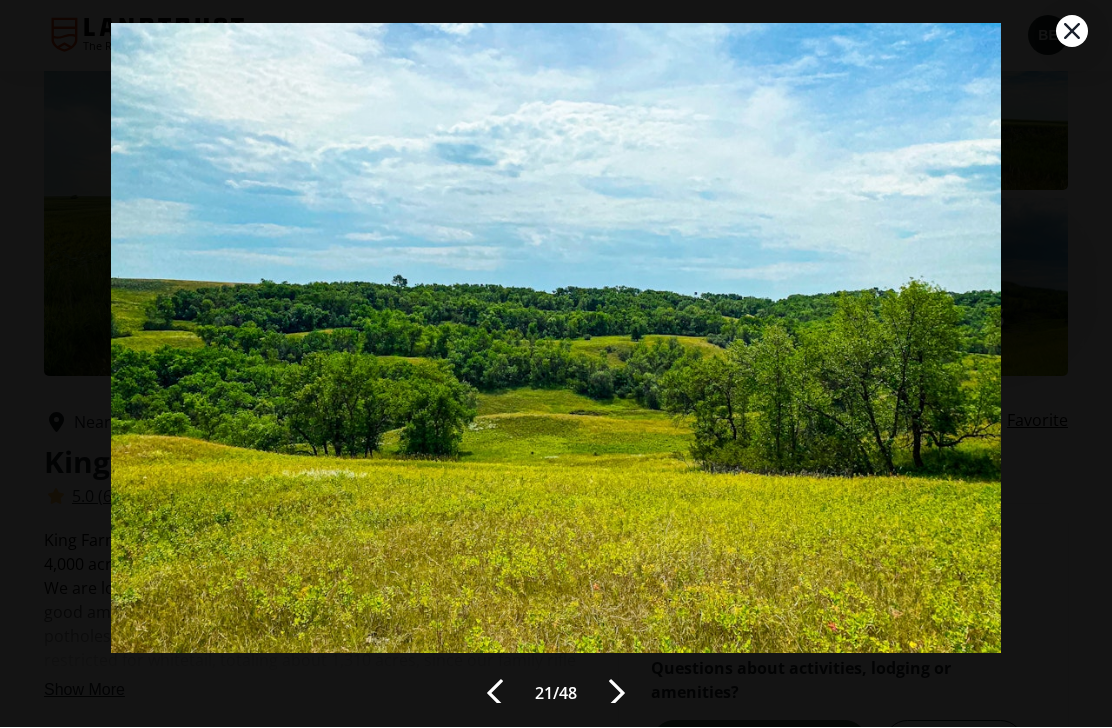click at bounding box center (617, 694) 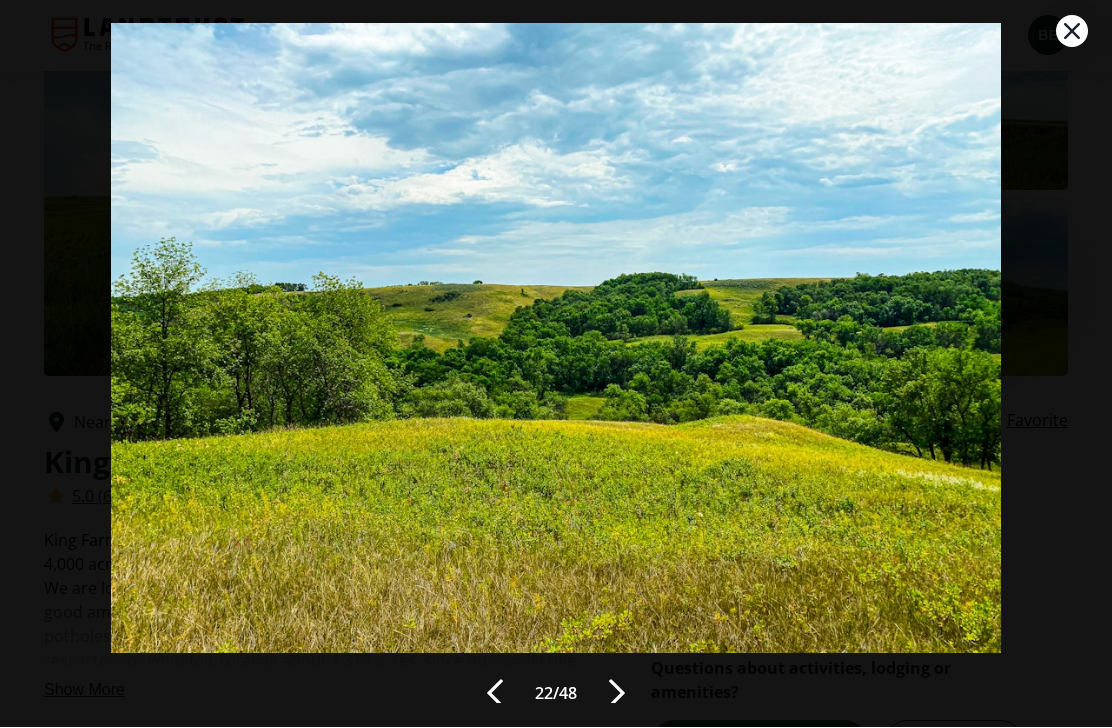 click at bounding box center [617, 694] 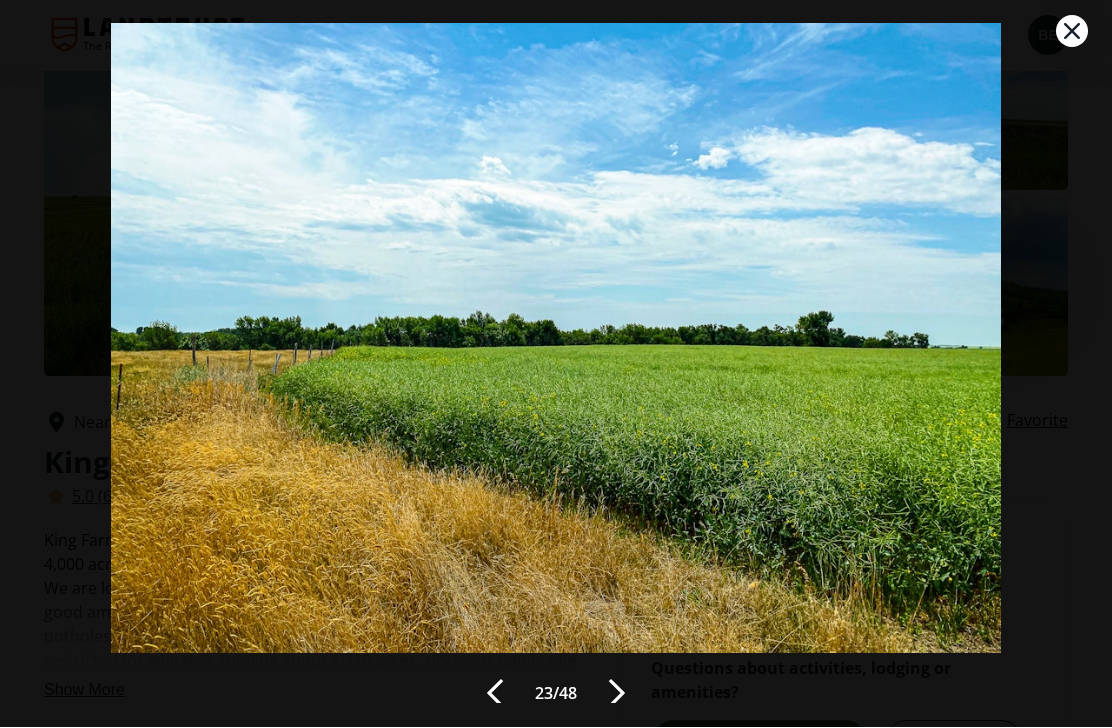 click at bounding box center [617, 694] 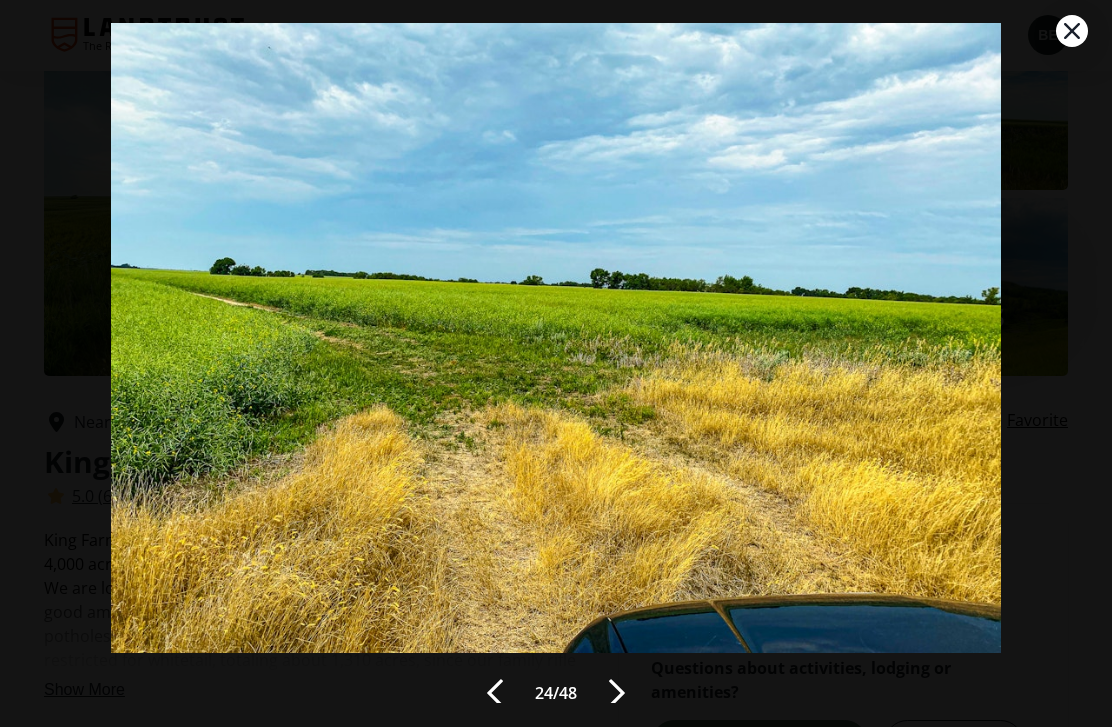 click at bounding box center [617, 694] 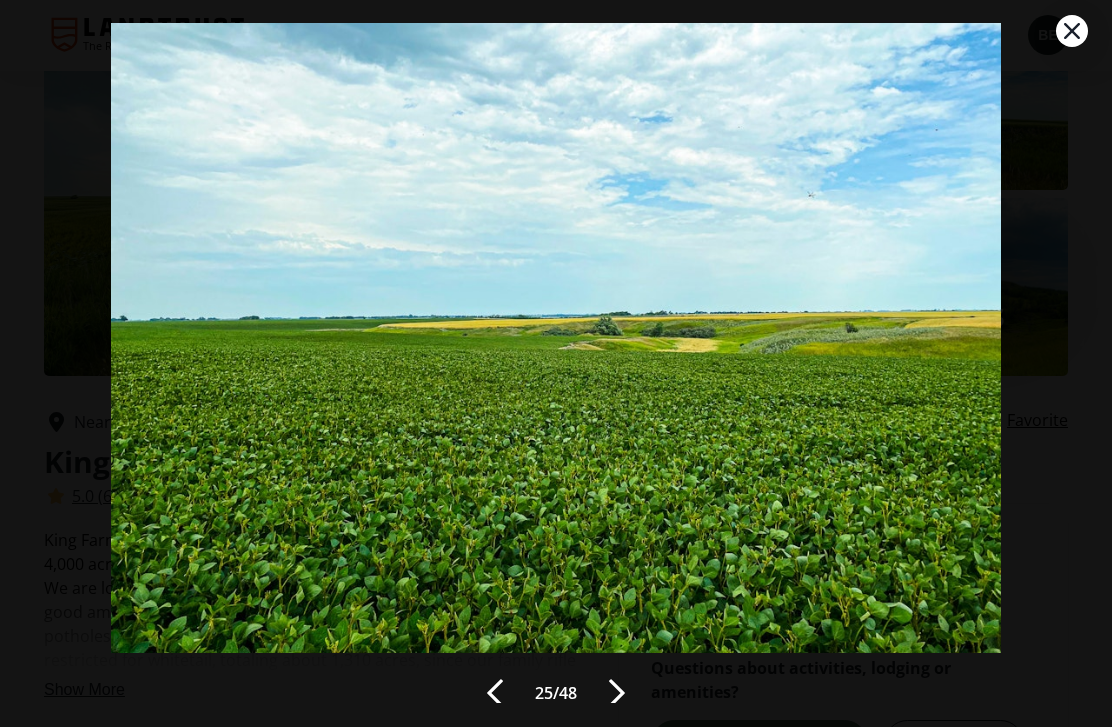 click at bounding box center [617, 694] 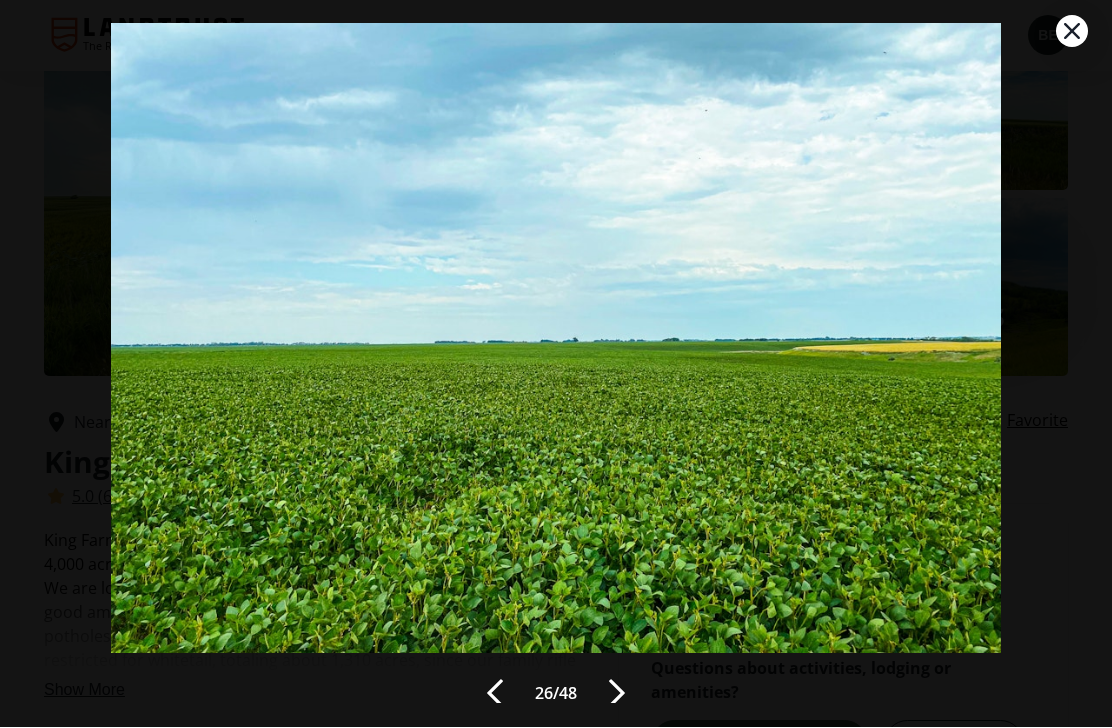 click at bounding box center (617, 694) 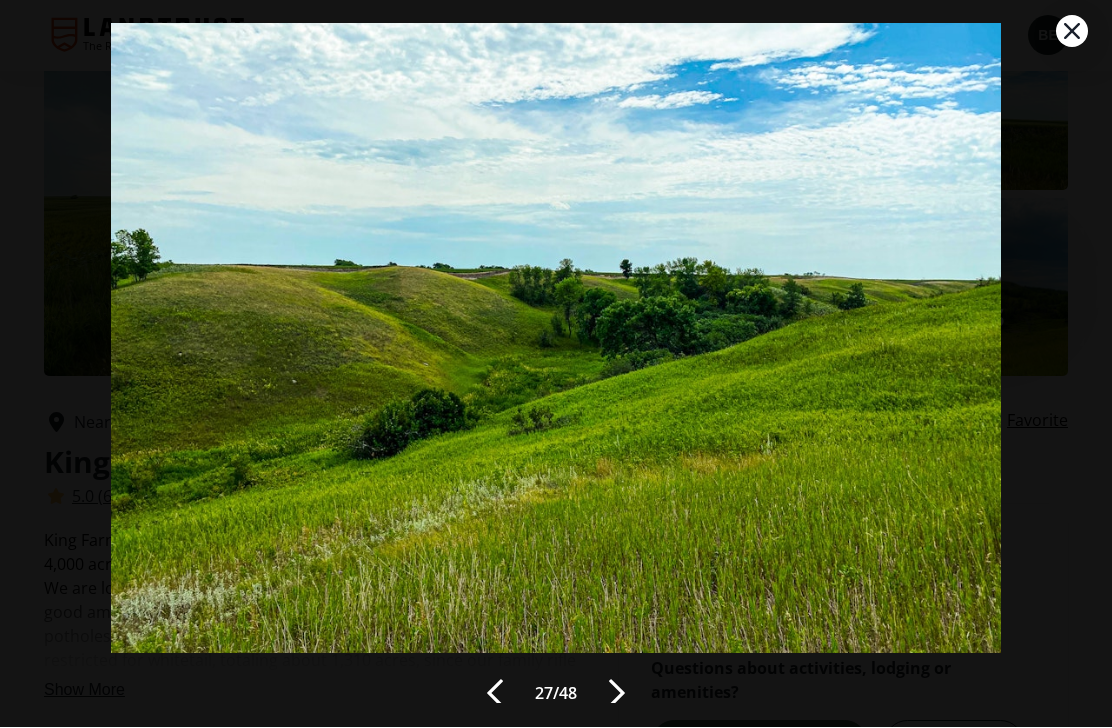 click at bounding box center [617, 694] 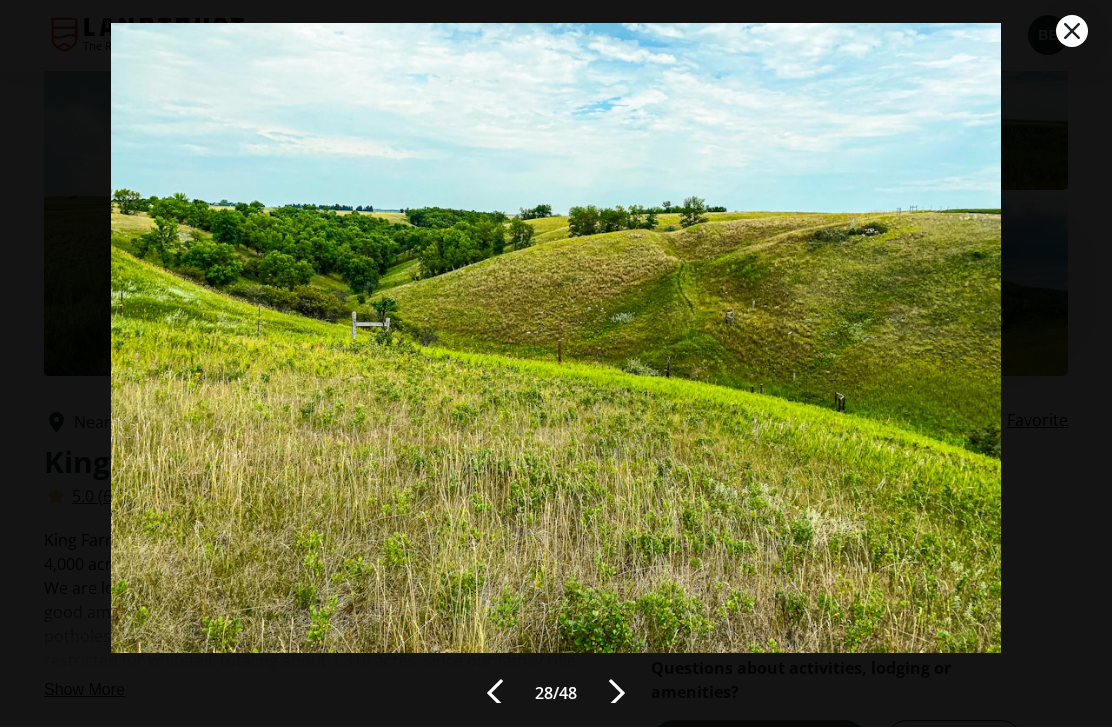 click at bounding box center [617, 694] 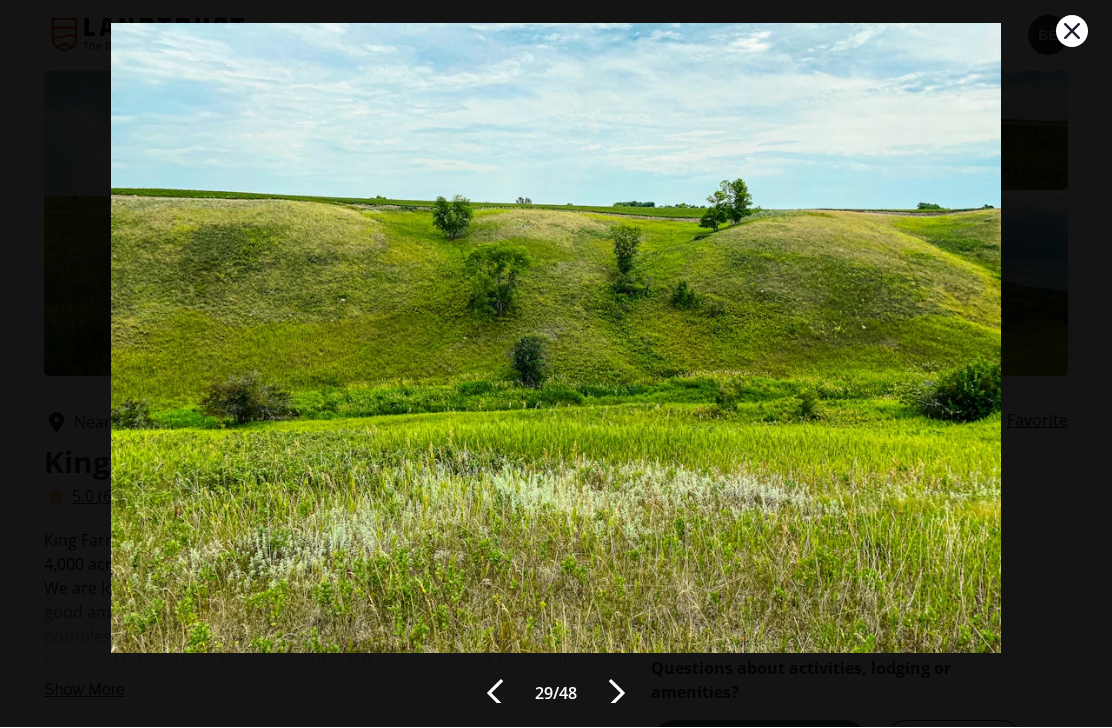 click at bounding box center [617, 694] 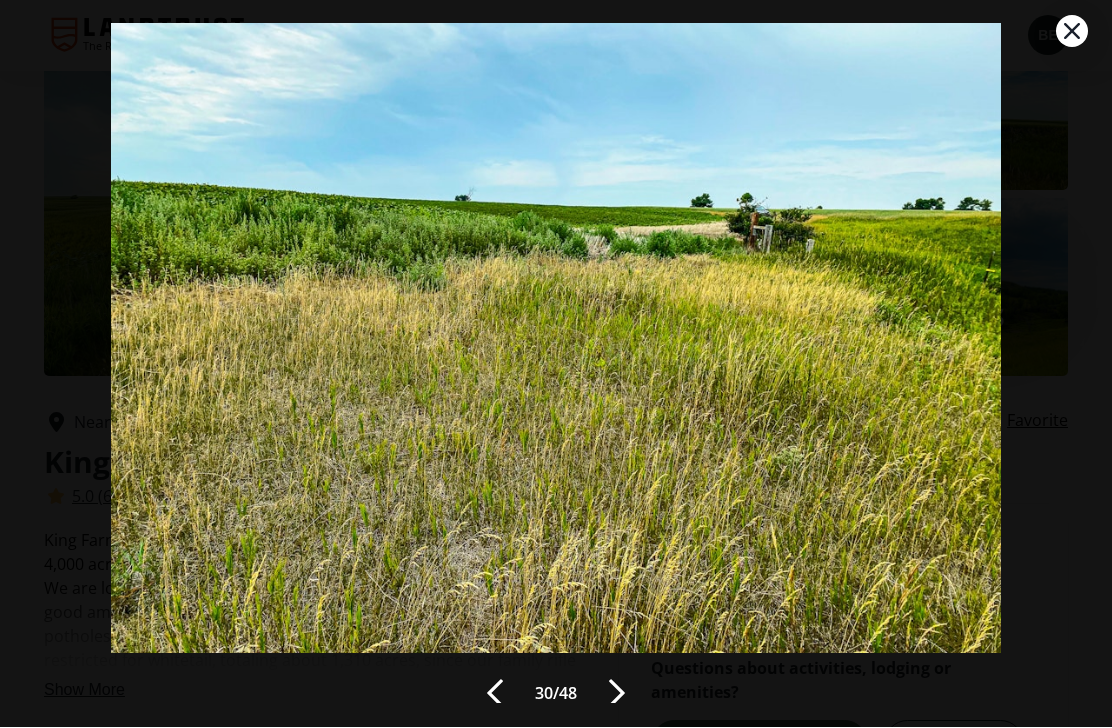 click at bounding box center [617, 694] 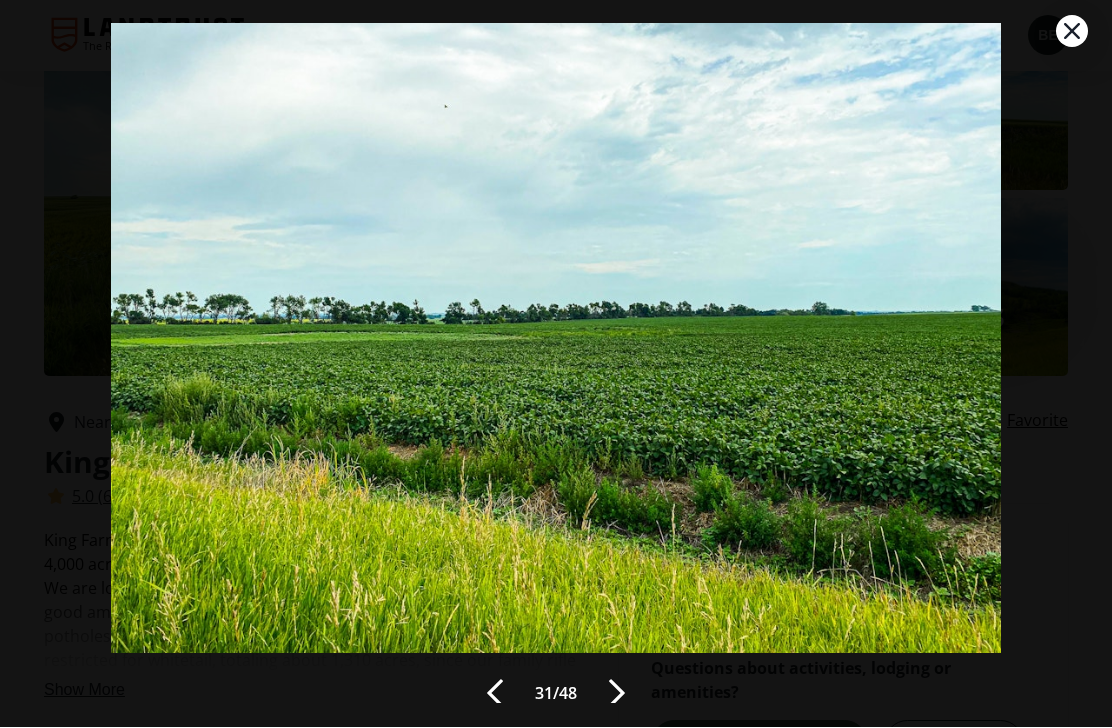 click at bounding box center (617, 694) 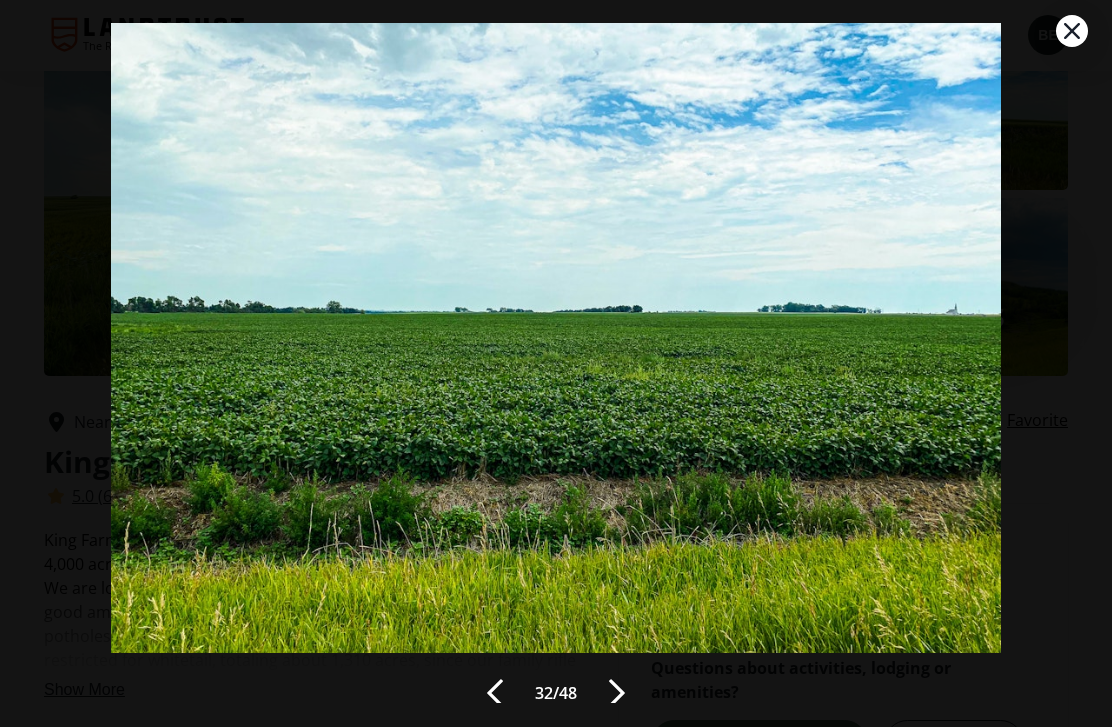 click at bounding box center [617, 694] 